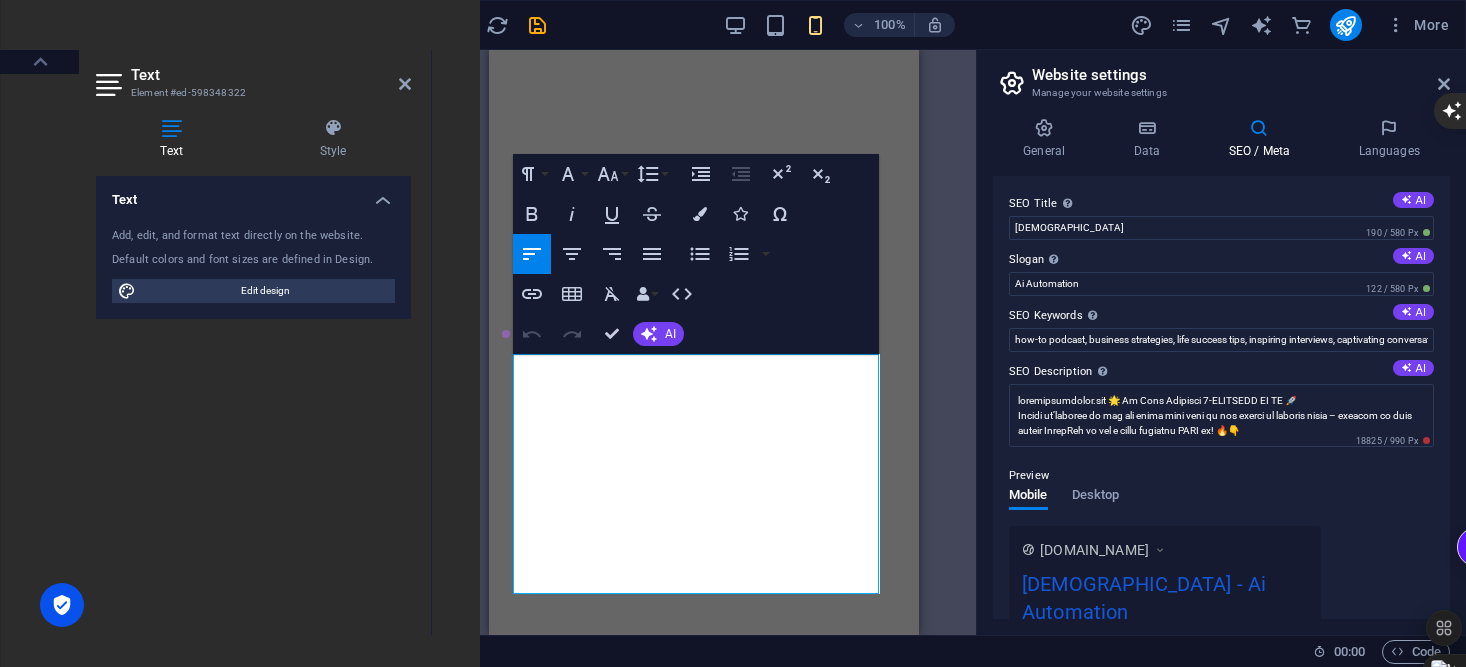 scroll, scrollTop: 0, scrollLeft: 0, axis: both 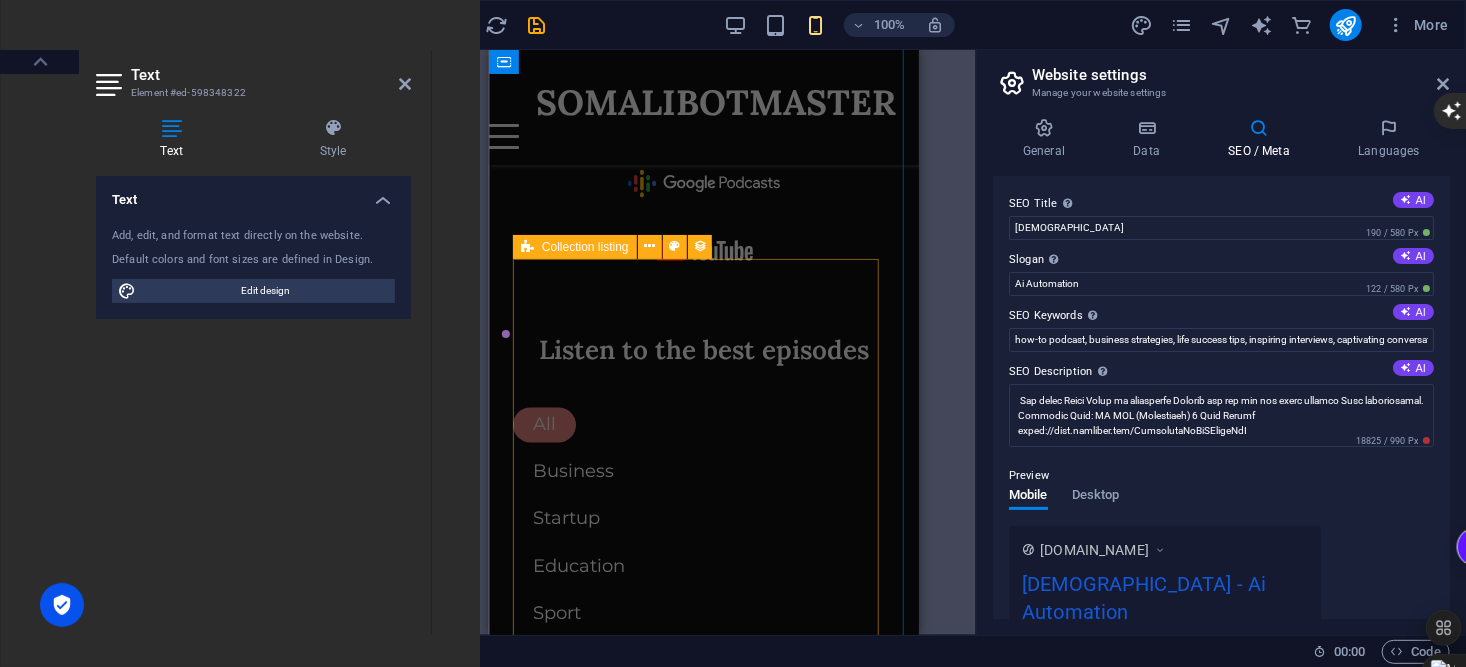 click at bounding box center [649, 246] 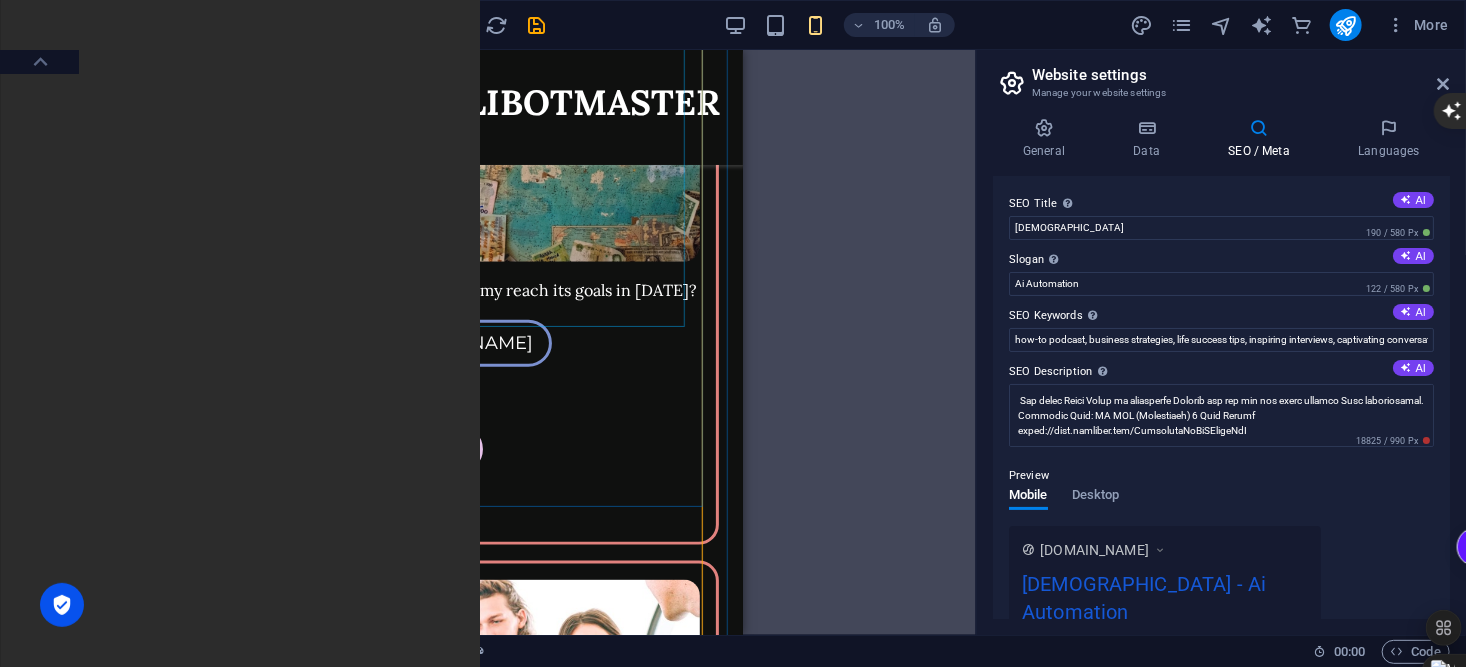 scroll, scrollTop: 5100, scrollLeft: 0, axis: vertical 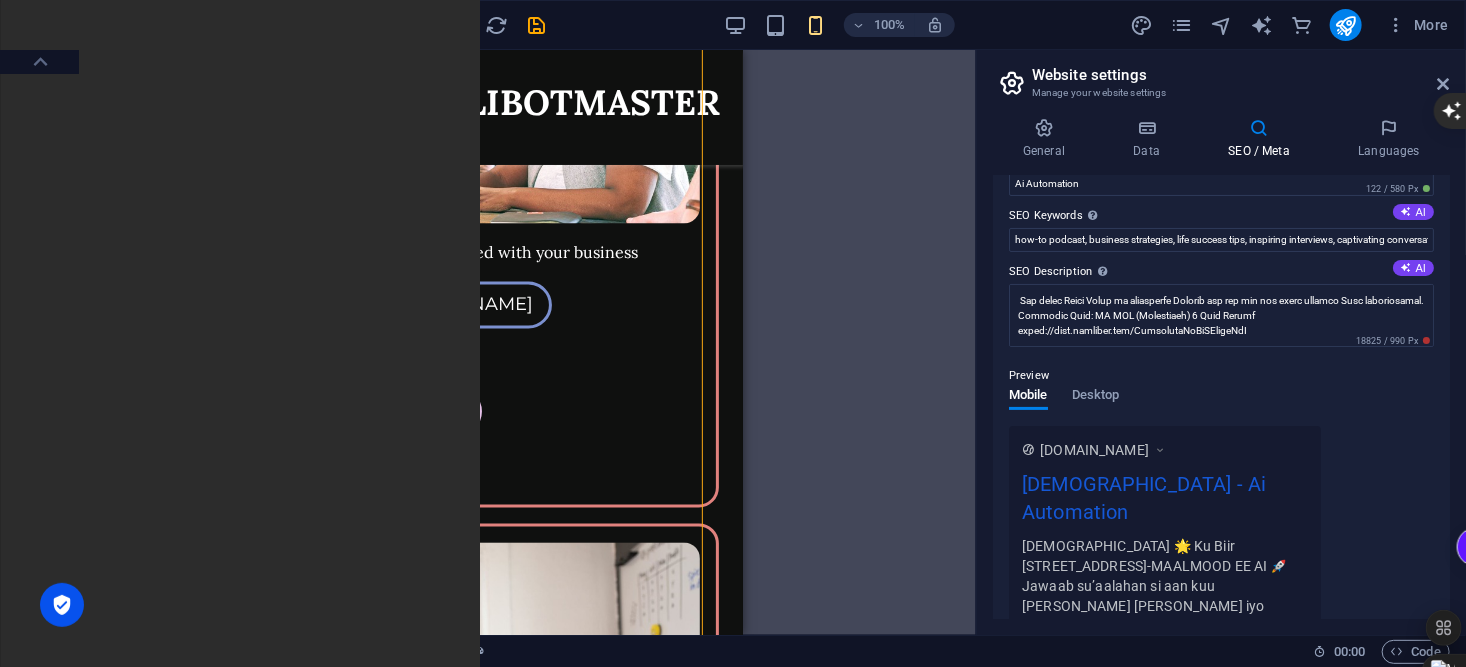 click on "Desktop" at bounding box center (1096, 397) 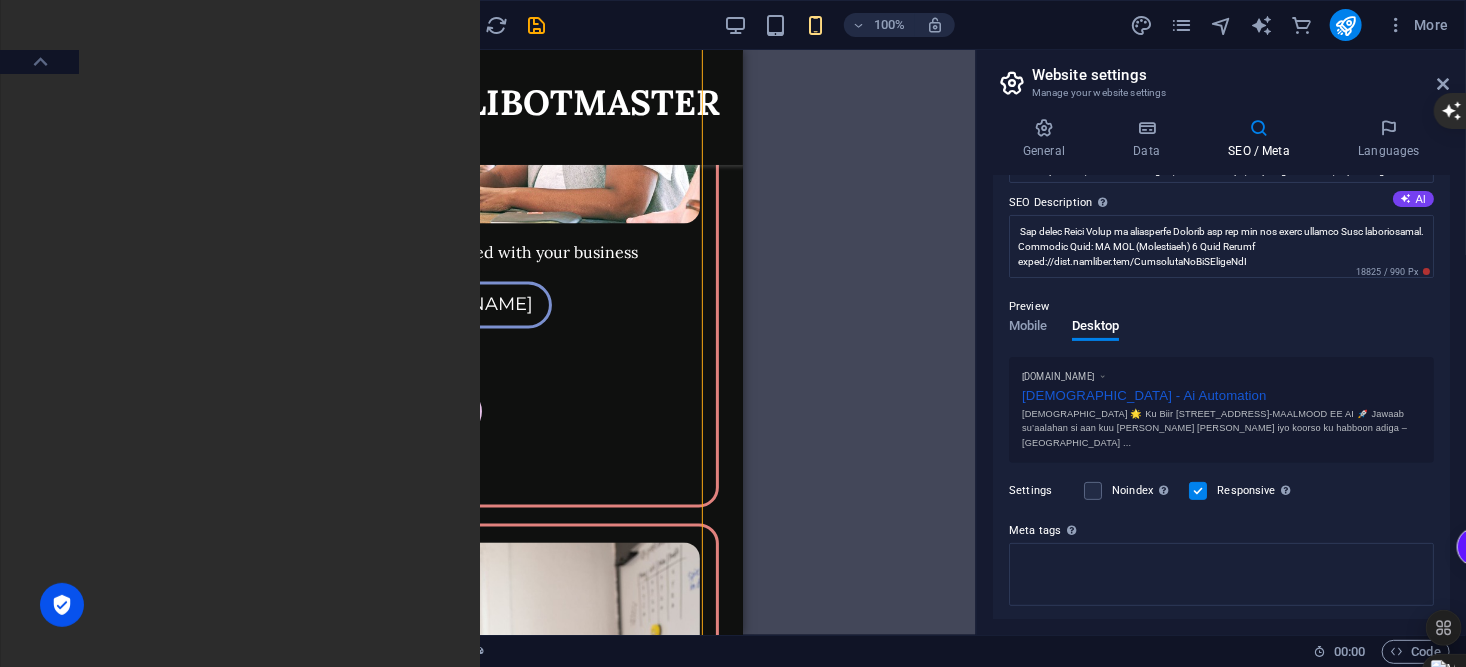 scroll, scrollTop: 200, scrollLeft: 0, axis: vertical 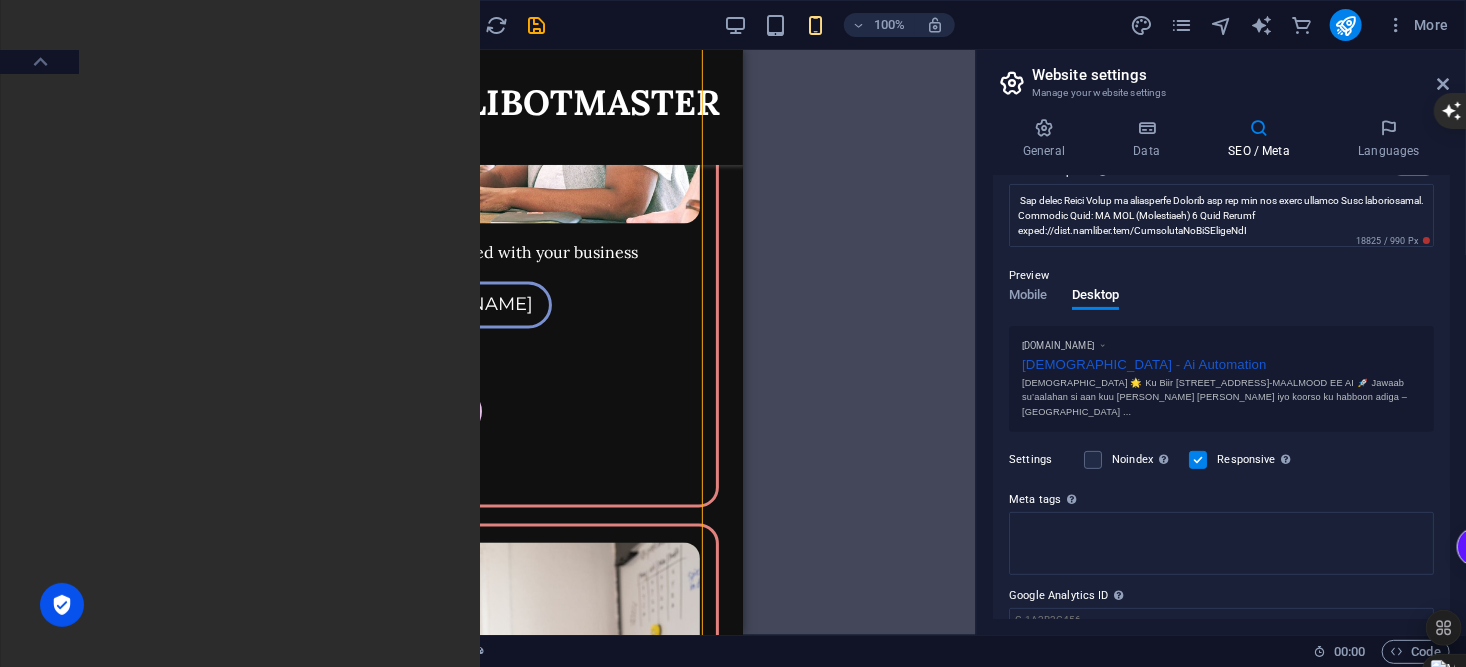 click at bounding box center [1093, 460] 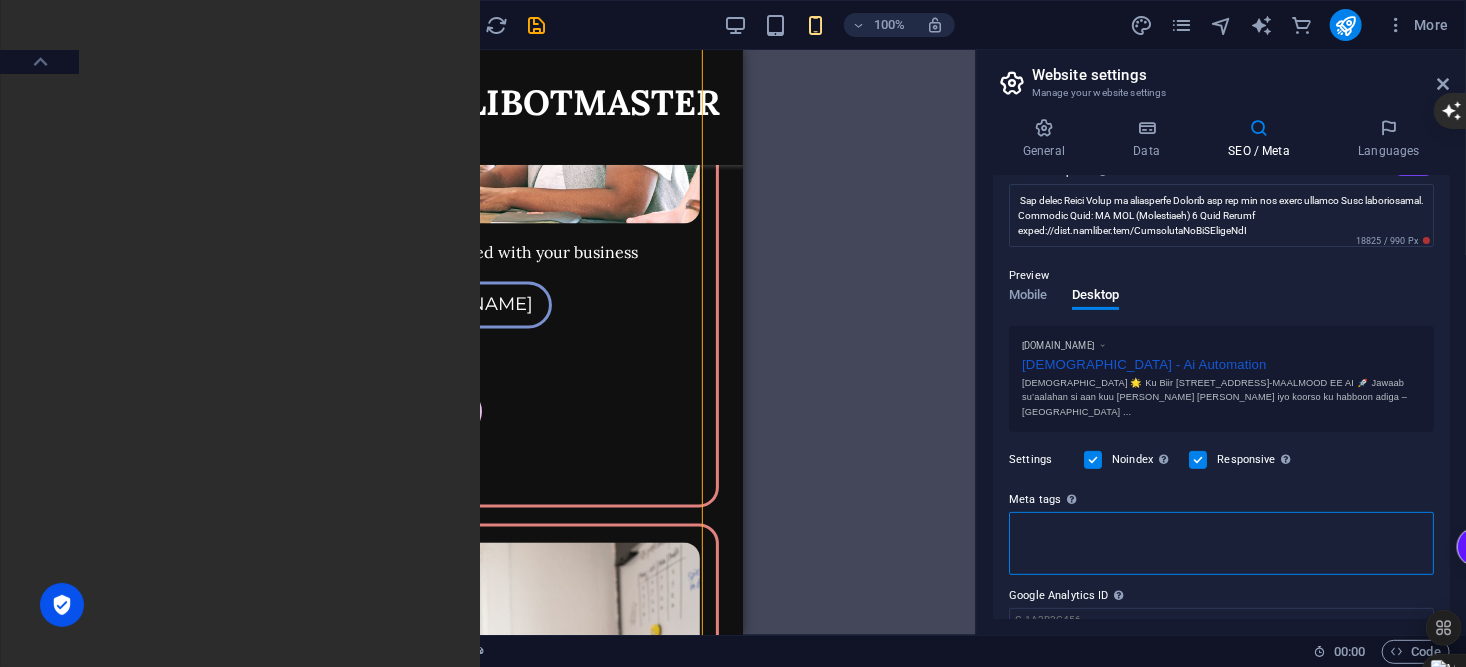 click on "Meta tags Enter HTML code here that will be placed inside the  tags of your website. Please note that your website may not function if you include code with errors." at bounding box center (1221, 543) 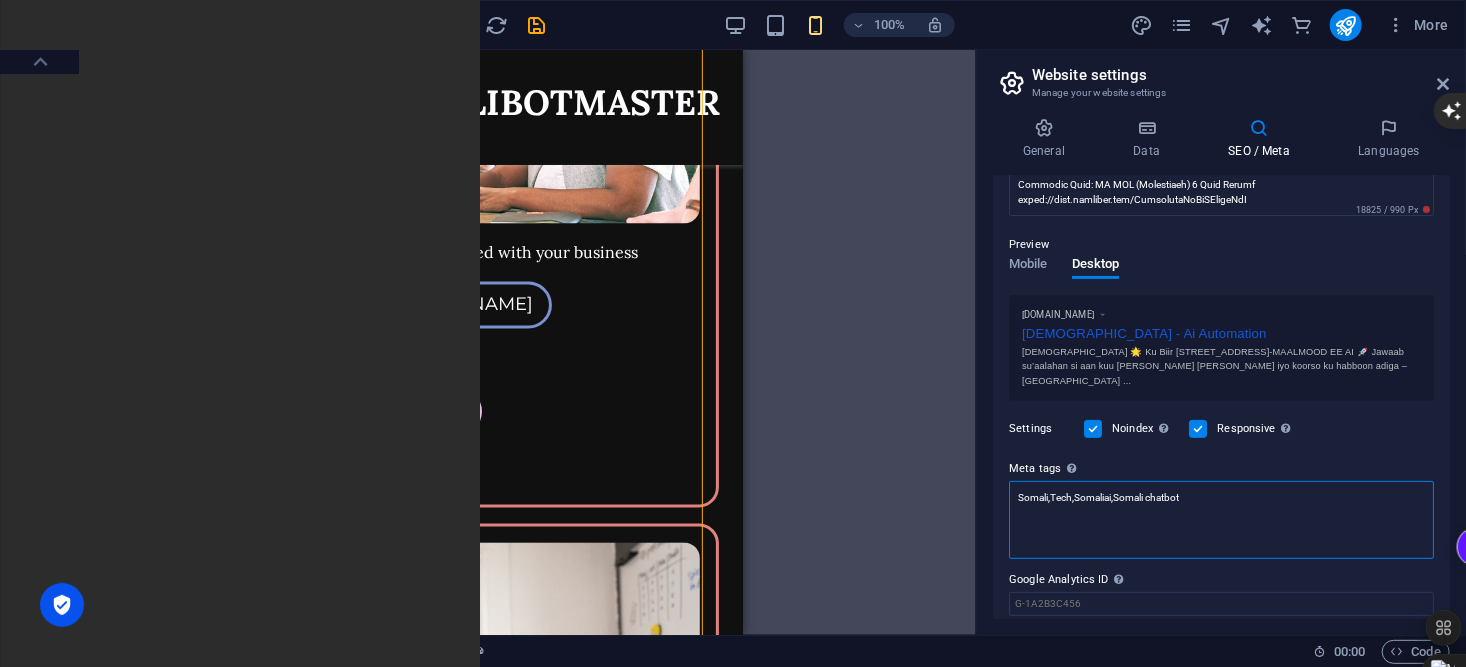 scroll, scrollTop: 283, scrollLeft: 0, axis: vertical 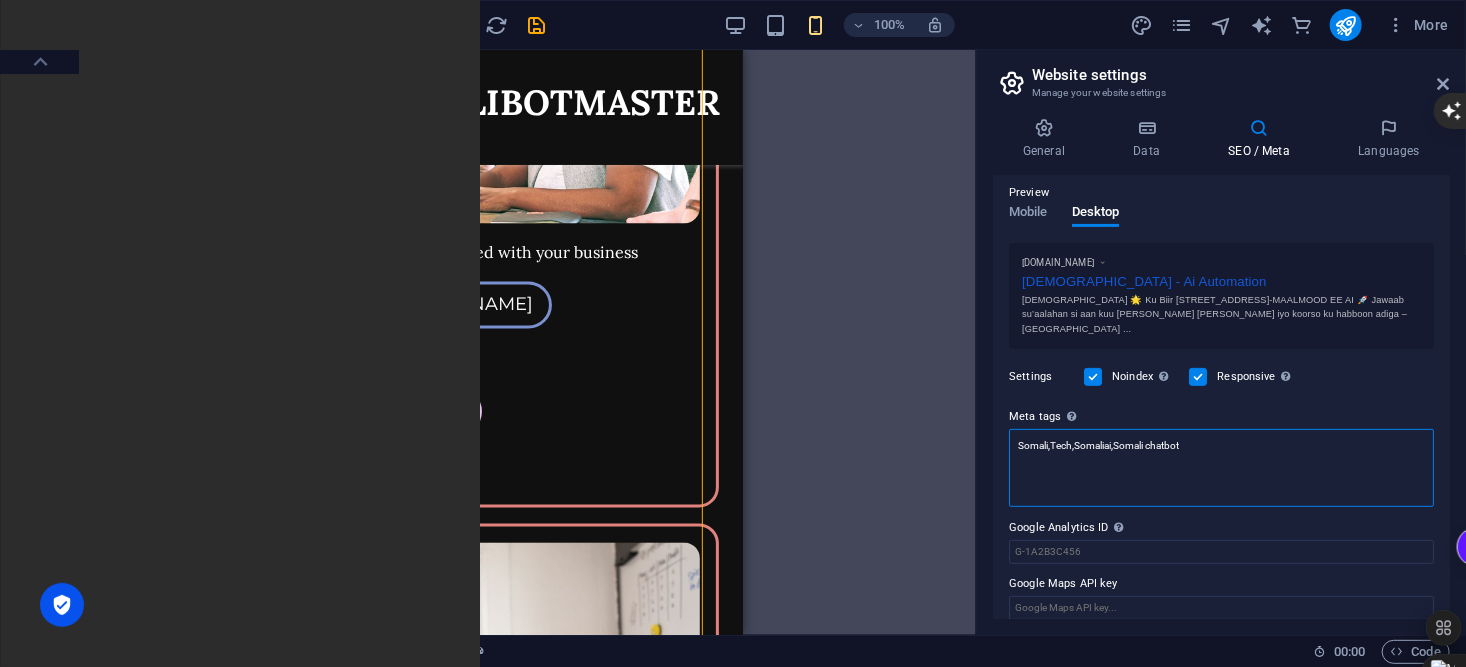 type on "Somali,Tech,Somaliai,Somali chatbot" 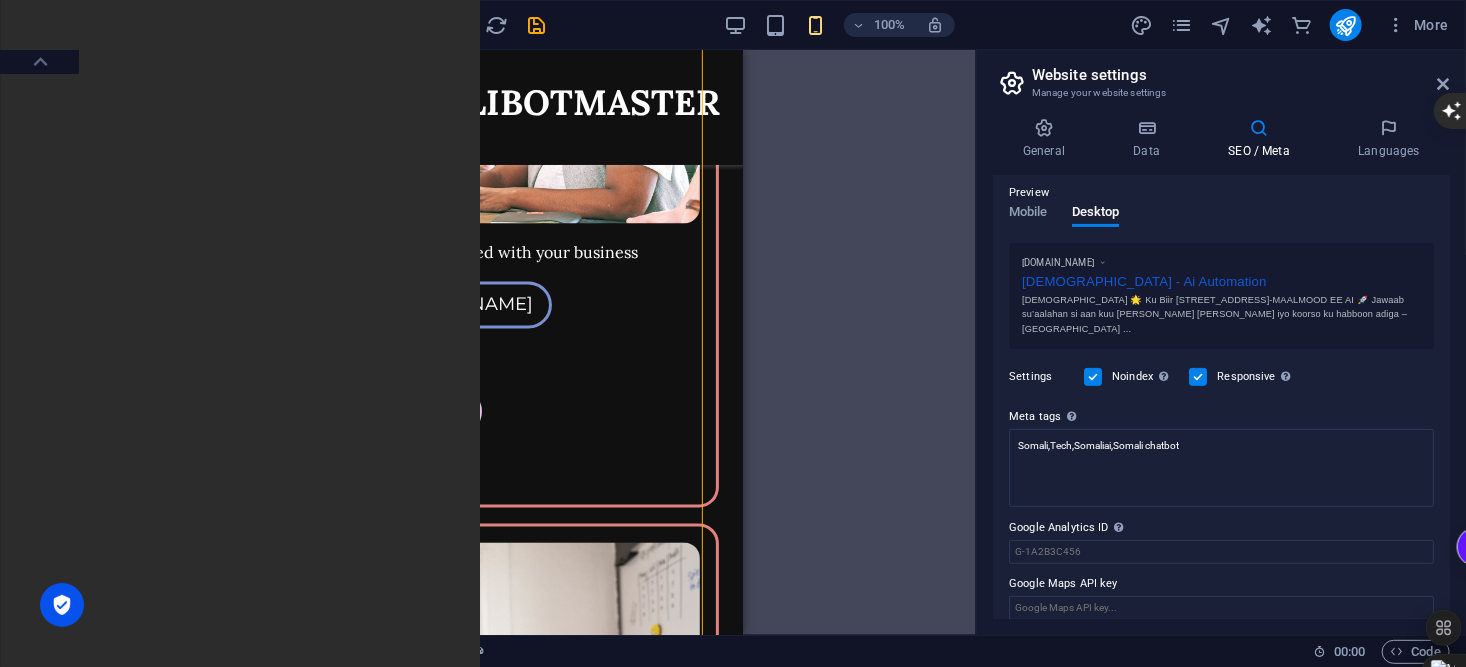 type 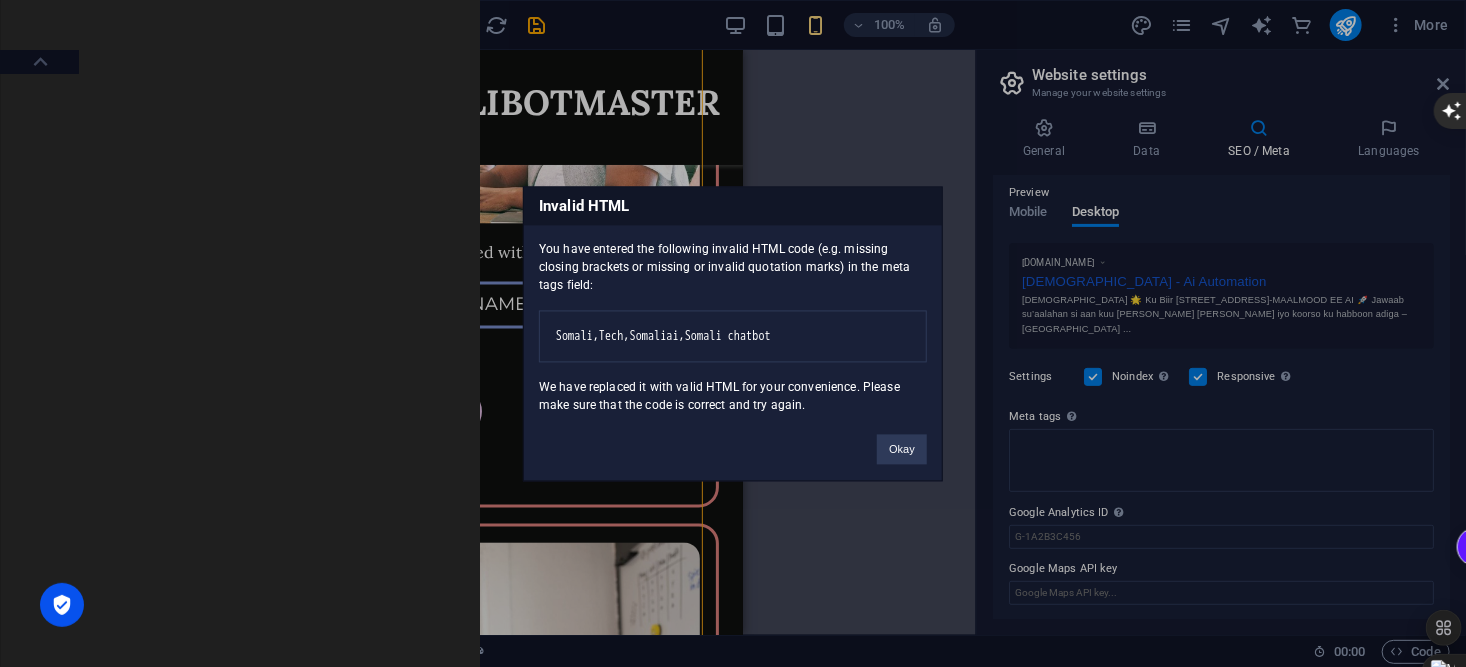 scroll, scrollTop: 269, scrollLeft: 0, axis: vertical 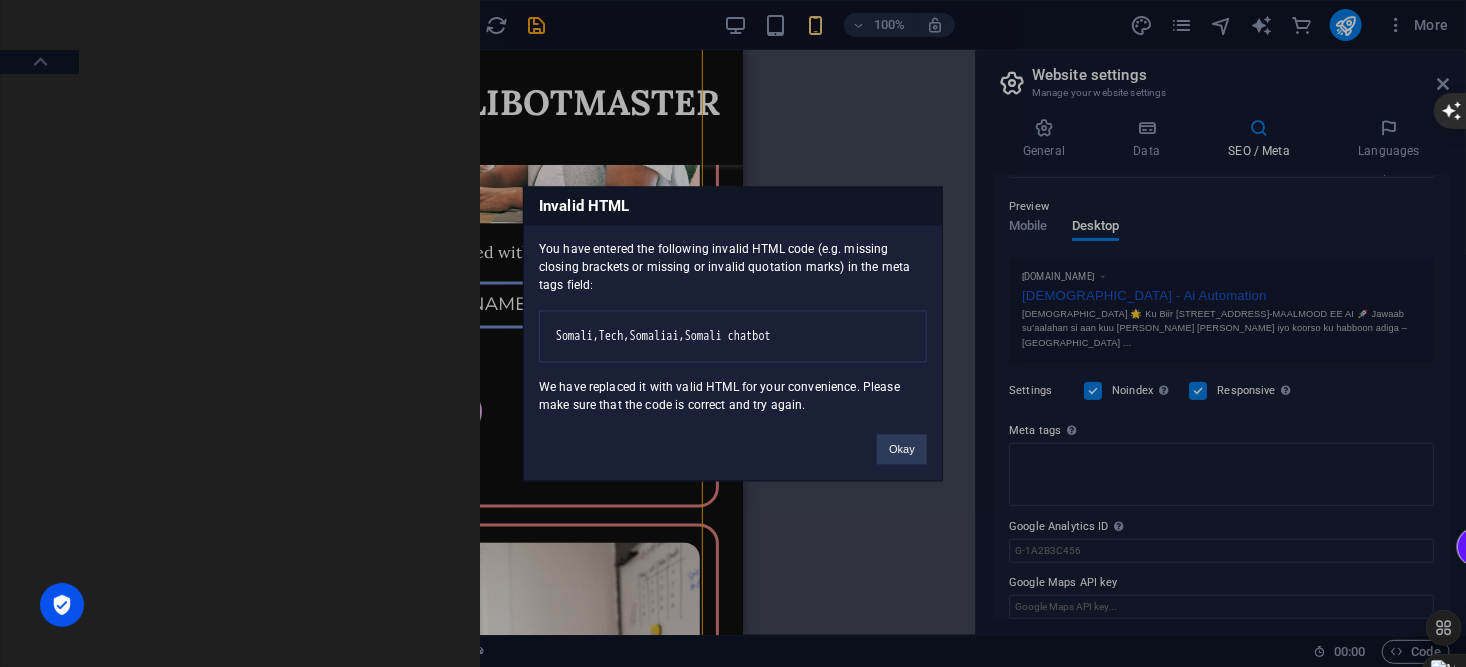 click on "[DEMOGRAPHIC_DATA] Home Favorites Elements Columns Content Boxes Accordion Tables Features Images Slider Header Footer Forms Marketing Collections Commerce
Drag here to replace the existing content. Press “Ctrl” if you want to create a new element.
Container   Container   H1   Container   Container   Container   Container   Container   Image   Container   4 columns   Container   Container   Spacer   Text   Container   Text   Container   Container   Spacer   Container   Image   Container   H2   Spacer   Button   Collection filter-buttons   Collection filter-buttons   Container   Container   Collection listing   Container   Collection item   Button series   Button   Collection item   Button series   Button   Button series   Button   Image   Collection item   Spacer   H5   Button series   Button   Button series   Container   H2   Text   Unequal Columns   Container   Text   Spacer   Text   Spacer   Container" at bounding box center [733, 333] 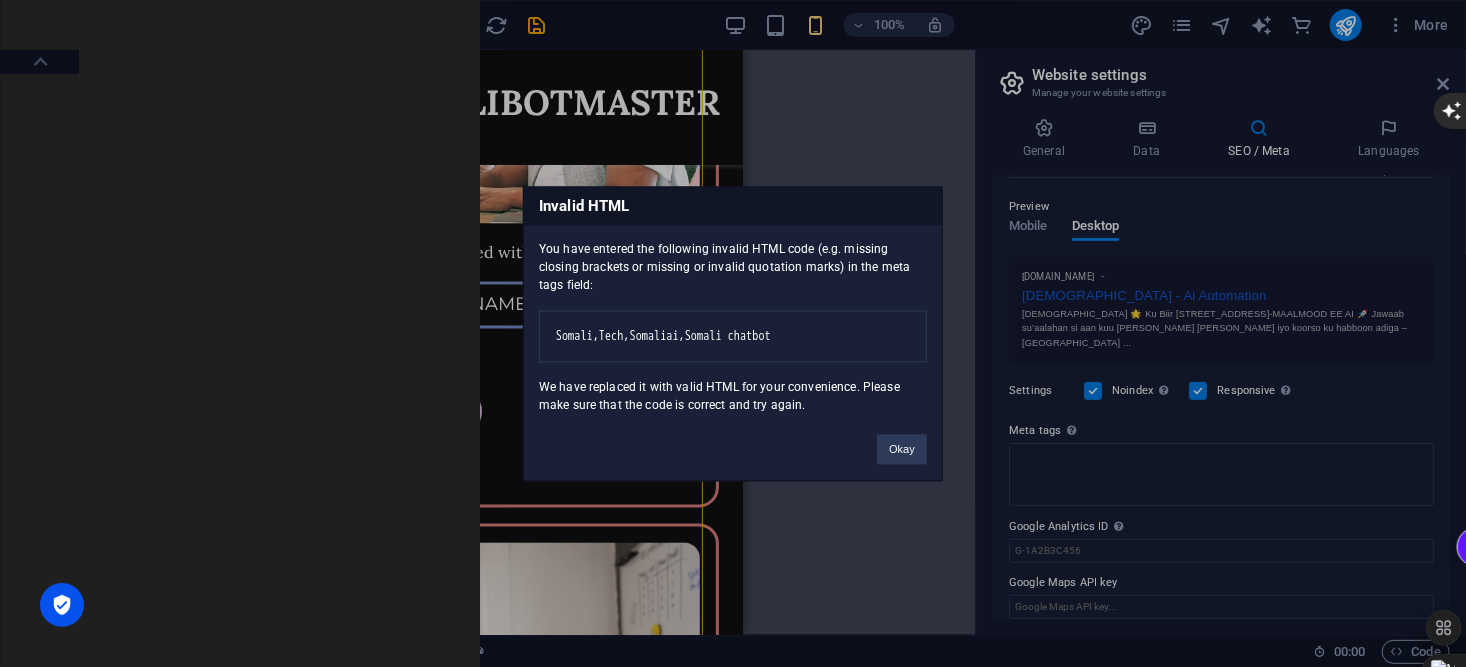 click on "Invalid HTML
You have entered the following invalid HTML code (e.g. missing closing brackets or missing or invalid quotation marks) in the meta tags field:
Somali,Tech,Somaliai,Somali chatbot
We have replaced it with valid HTML for your convenience. Please make sure that the code is correct and try again.
Okay" at bounding box center [733, 333] 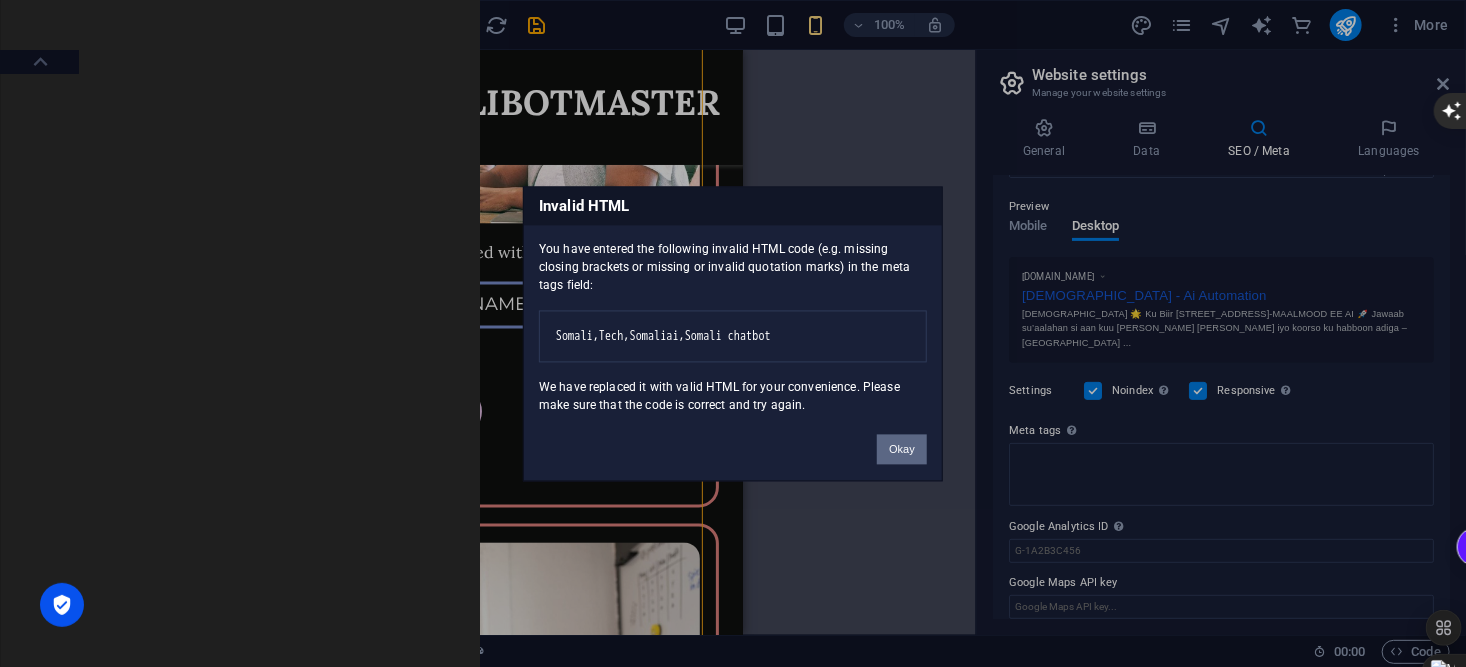 click on "Okay" at bounding box center [902, 449] 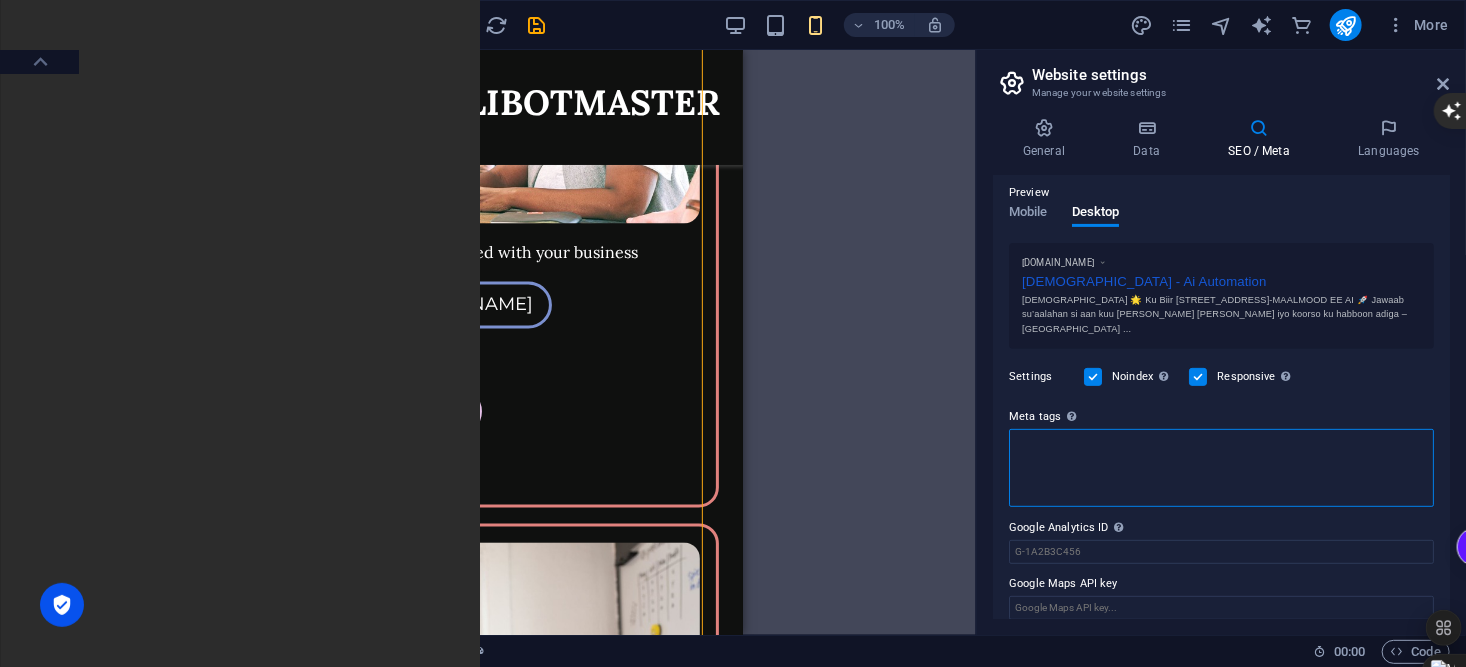 scroll, scrollTop: 0, scrollLeft: 0, axis: both 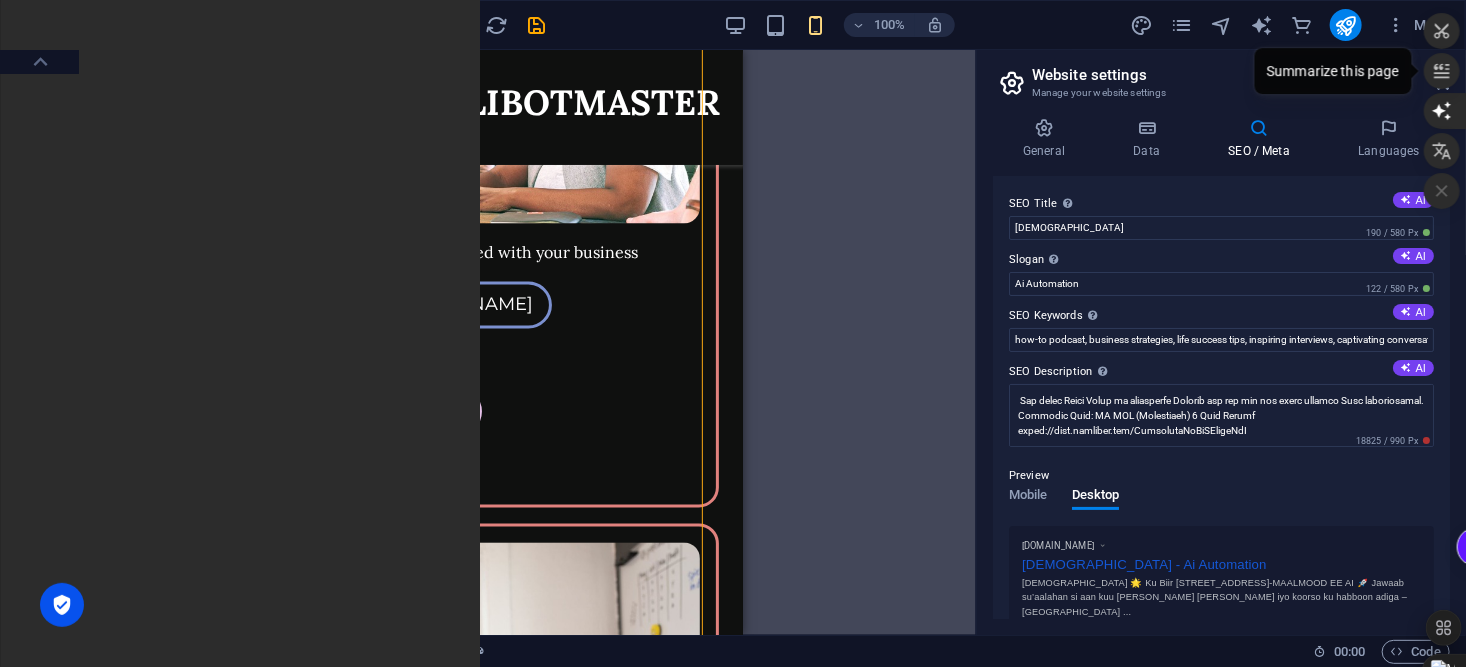 click 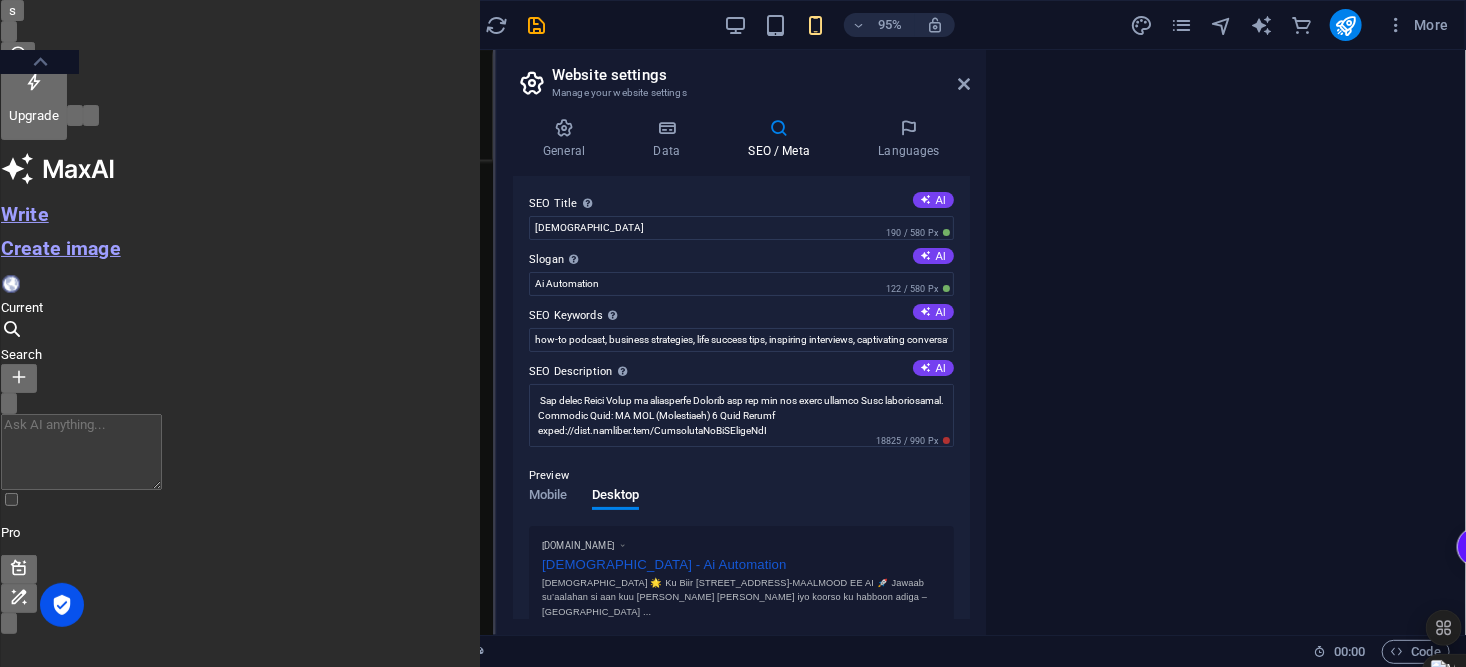 click on "General  Data  SEO / Meta  Languages Website name [DOMAIN_NAME] Logo Drag files here, click to choose files or select files from Files or our free stock photos & videos Select files from the file manager, stock photos, or upload file(s) Upload Favicon Set the favicon of your website here. A favicon is a small icon shown in the browser tab next to your website title. It helps visitors identify your website. Drag files here, click to choose files or select files from Files or our free stock photos & videos Select files from the file manager, stock photos, or upload file(s) Upload Preview Image (Open Graph) This image will be shown when the website is shared on social networks Drag files here, click to choose files or select files from Files or our free stock photos & videos Select files from the file manager, stock photos, or upload file(s) Upload Contact data for this website. This can be used everywhere on the website and will update automatically. Company [DEMOGRAPHIC_DATA] First name [PERSON_NAME] 1" at bounding box center [741, 368] 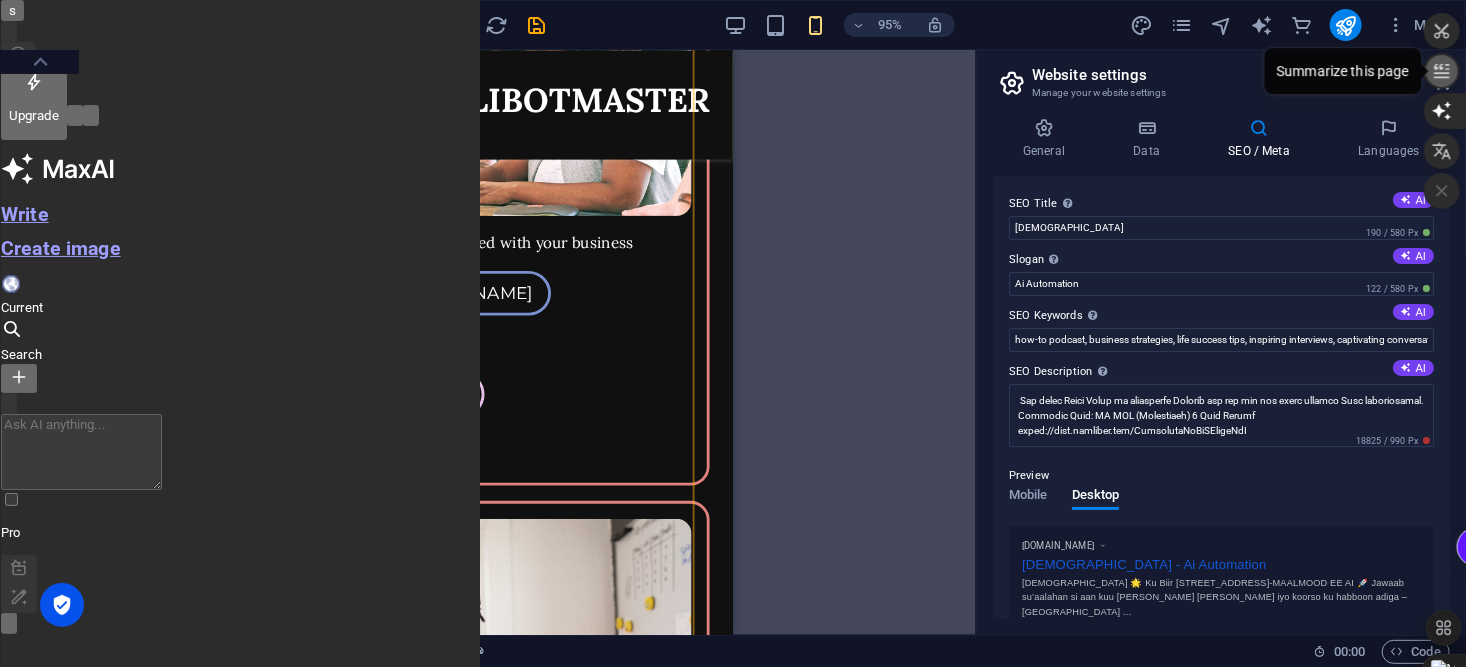click at bounding box center (1442, 71) 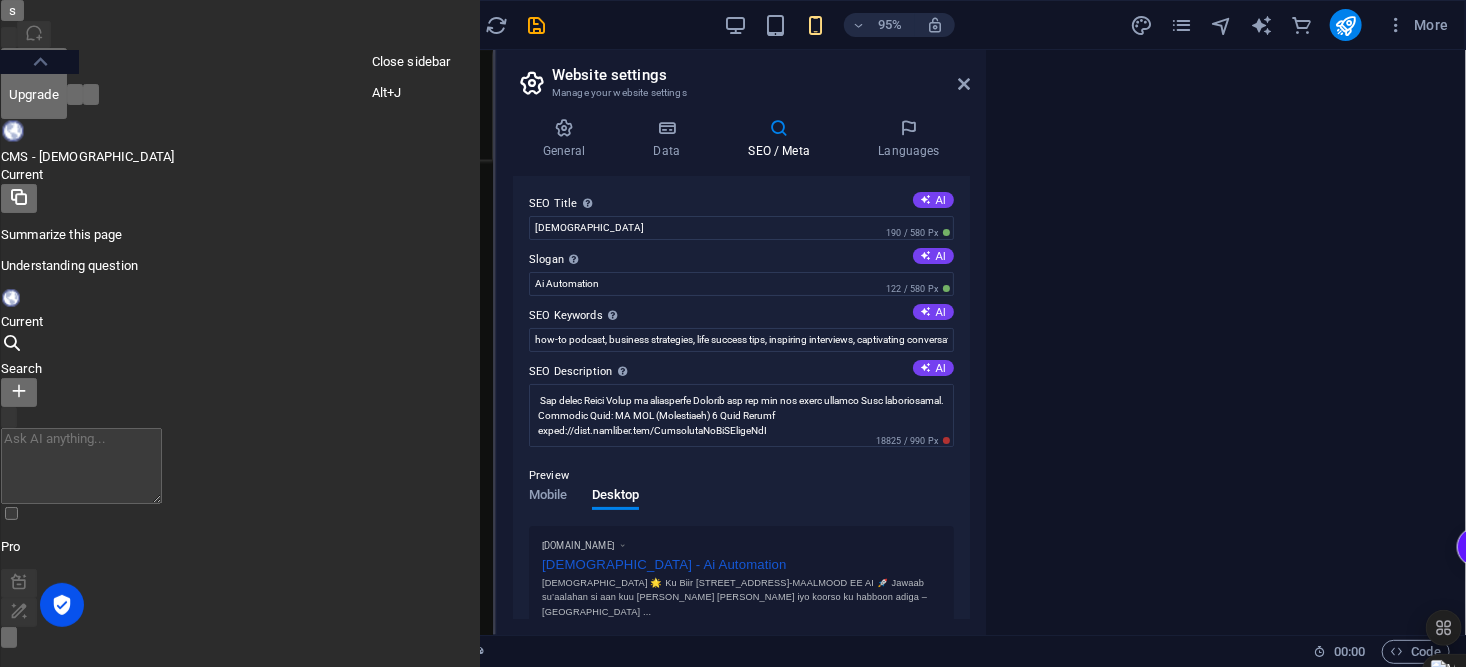 click at bounding box center [91, 94] 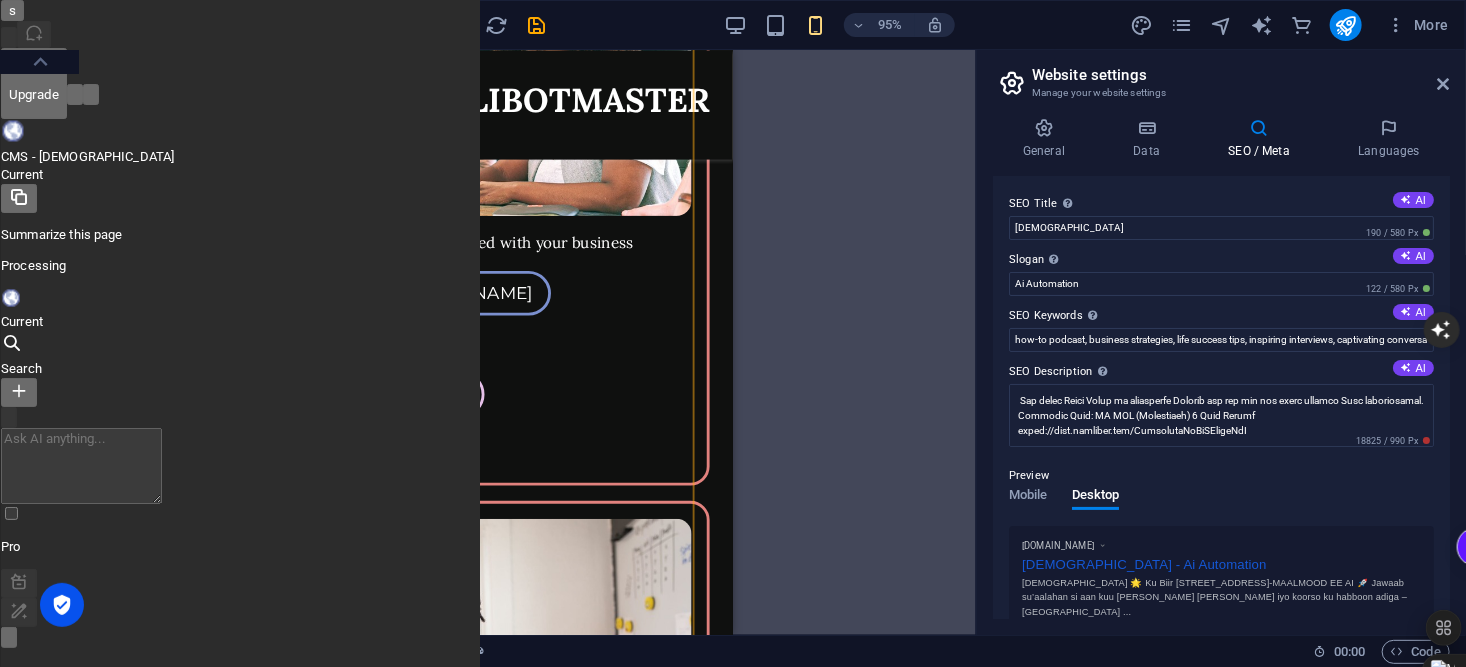 drag, startPoint x: 1442, startPoint y: 81, endPoint x: 1400, endPoint y: 120, distance: 57.31492 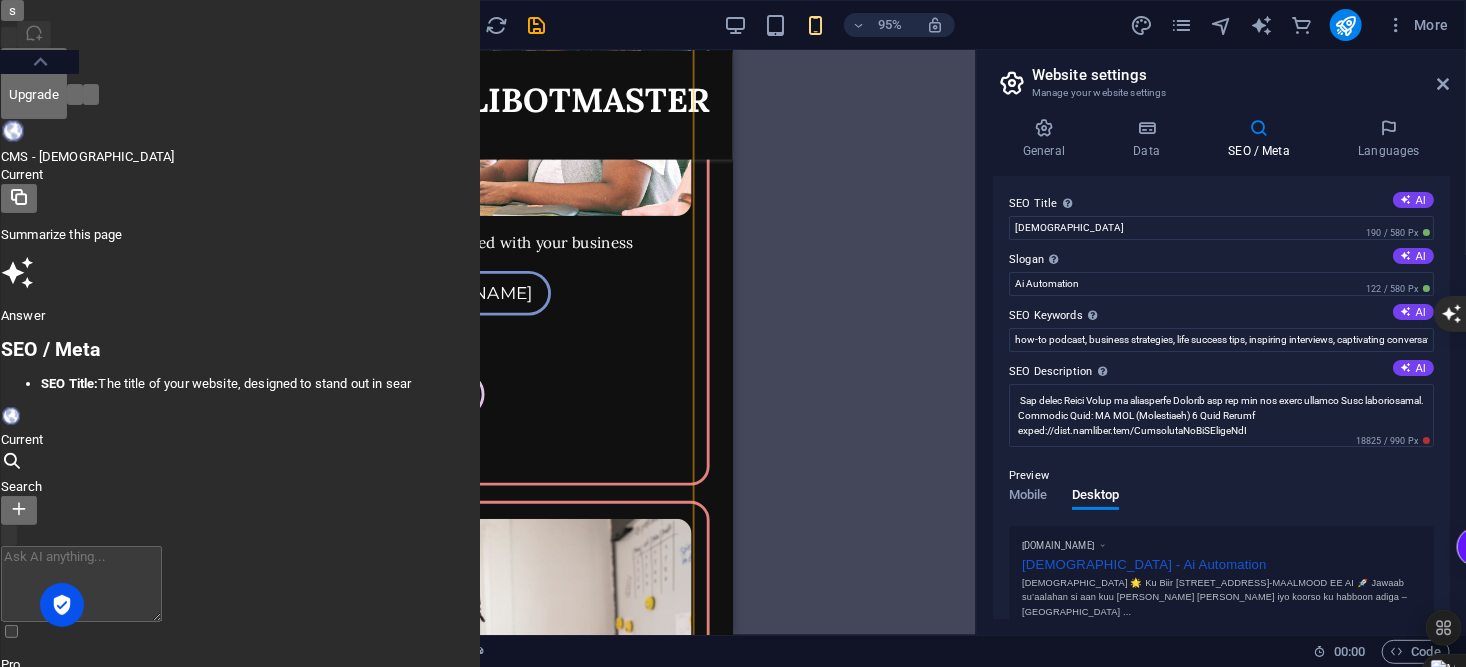 click at bounding box center (1444, 84) 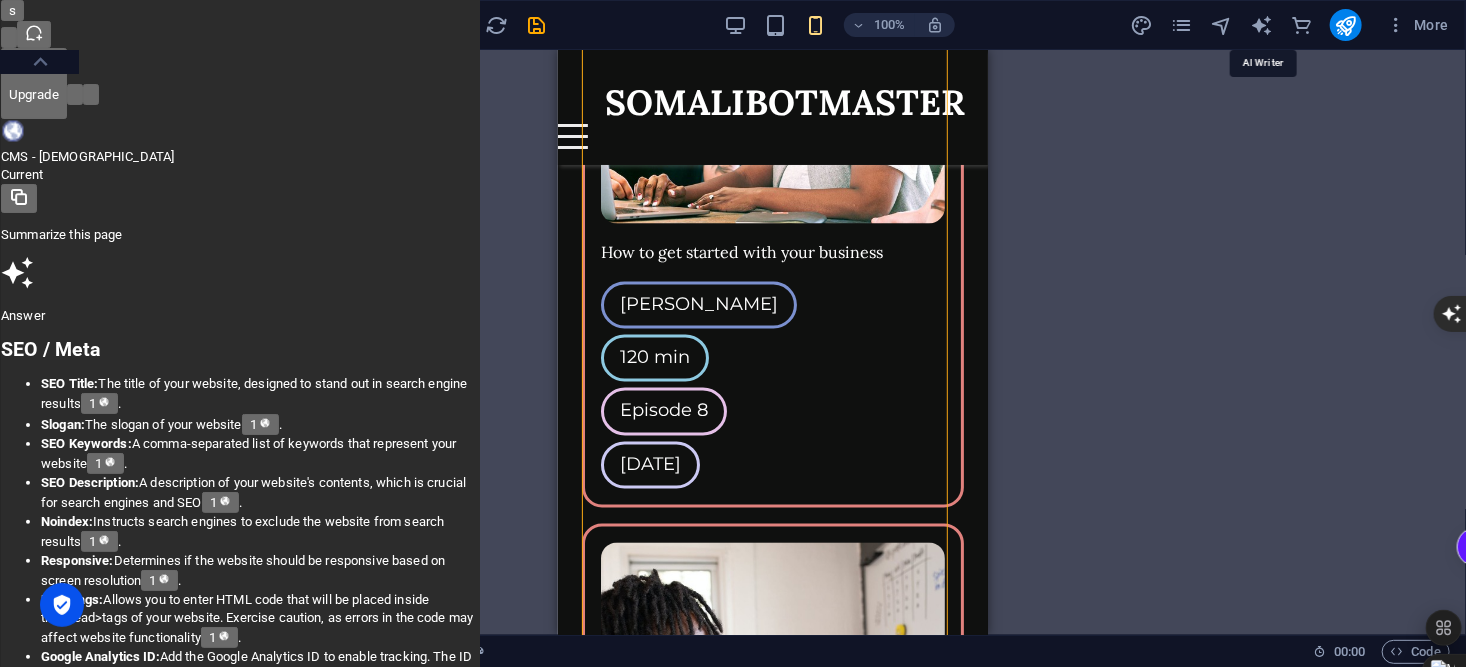 click at bounding box center (1261, 25) 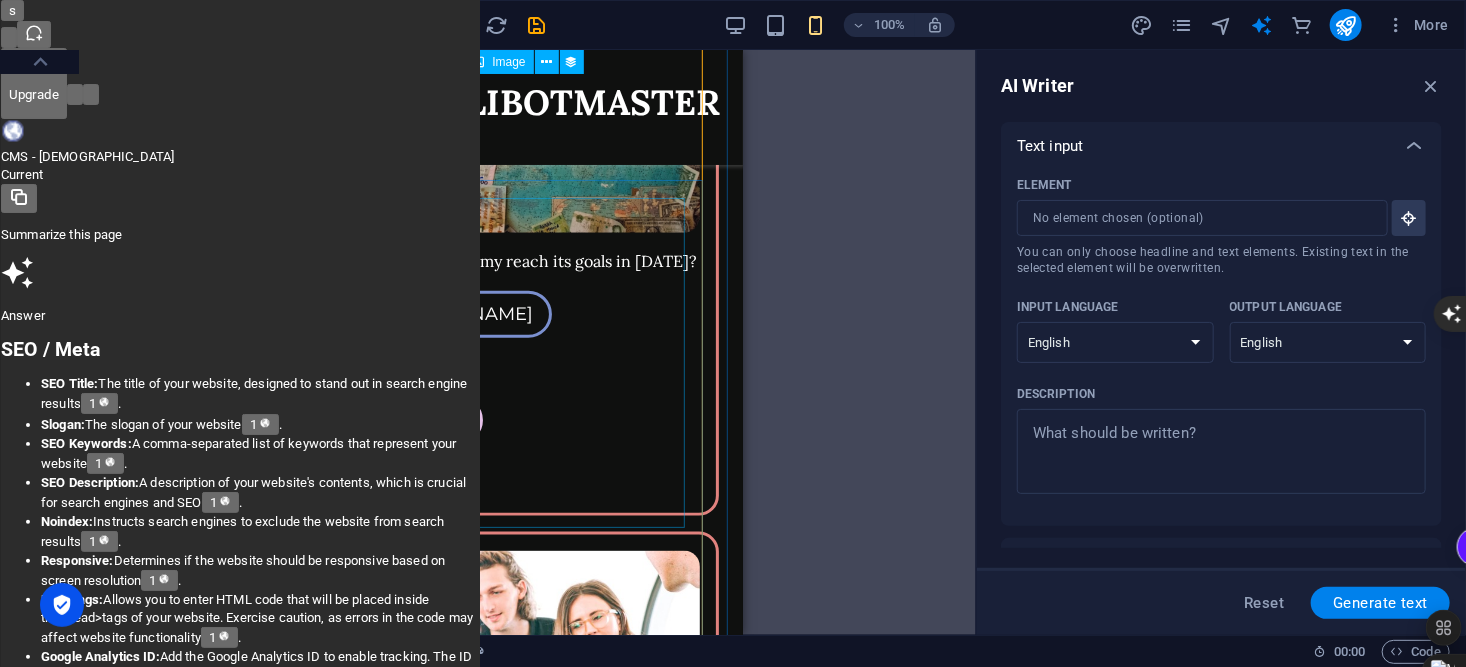 scroll, scrollTop: 4400, scrollLeft: 0, axis: vertical 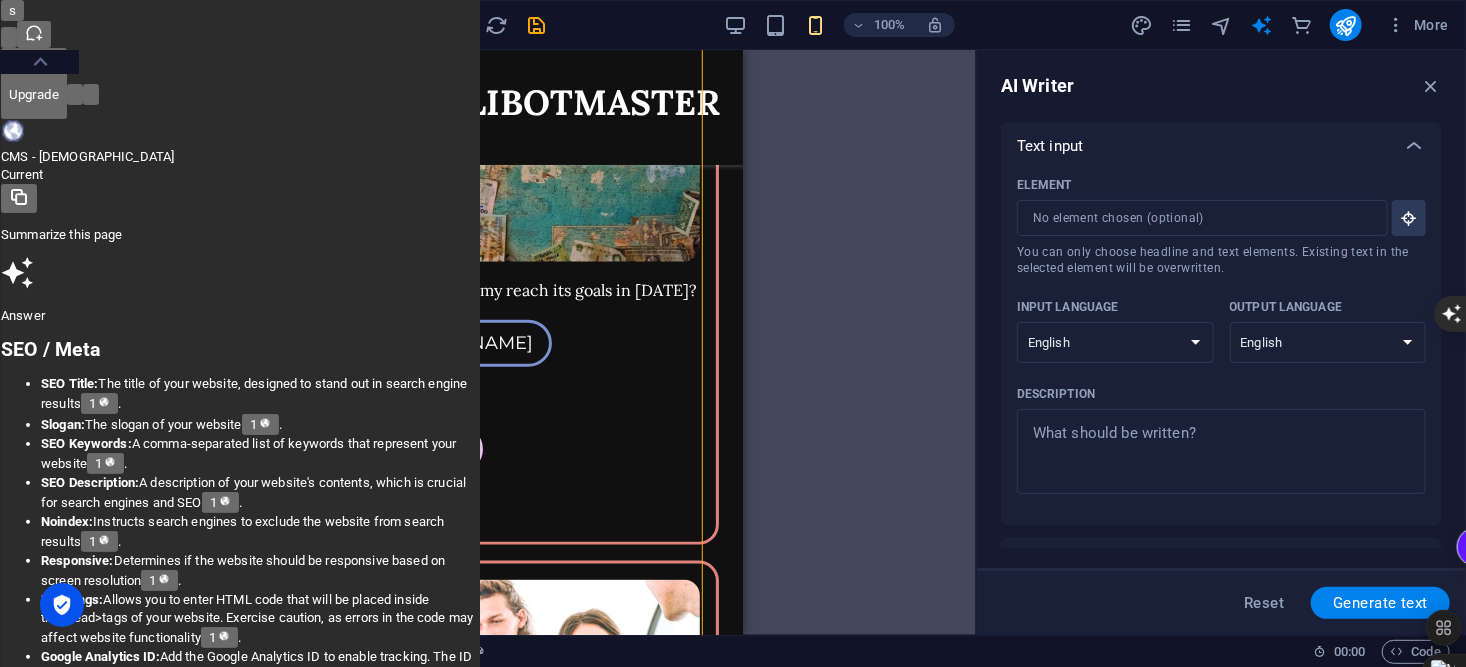 click on "Element ​ You can only choose headline and text elements. Existing text in the selected element will be overwritten." at bounding box center (1195, 218) 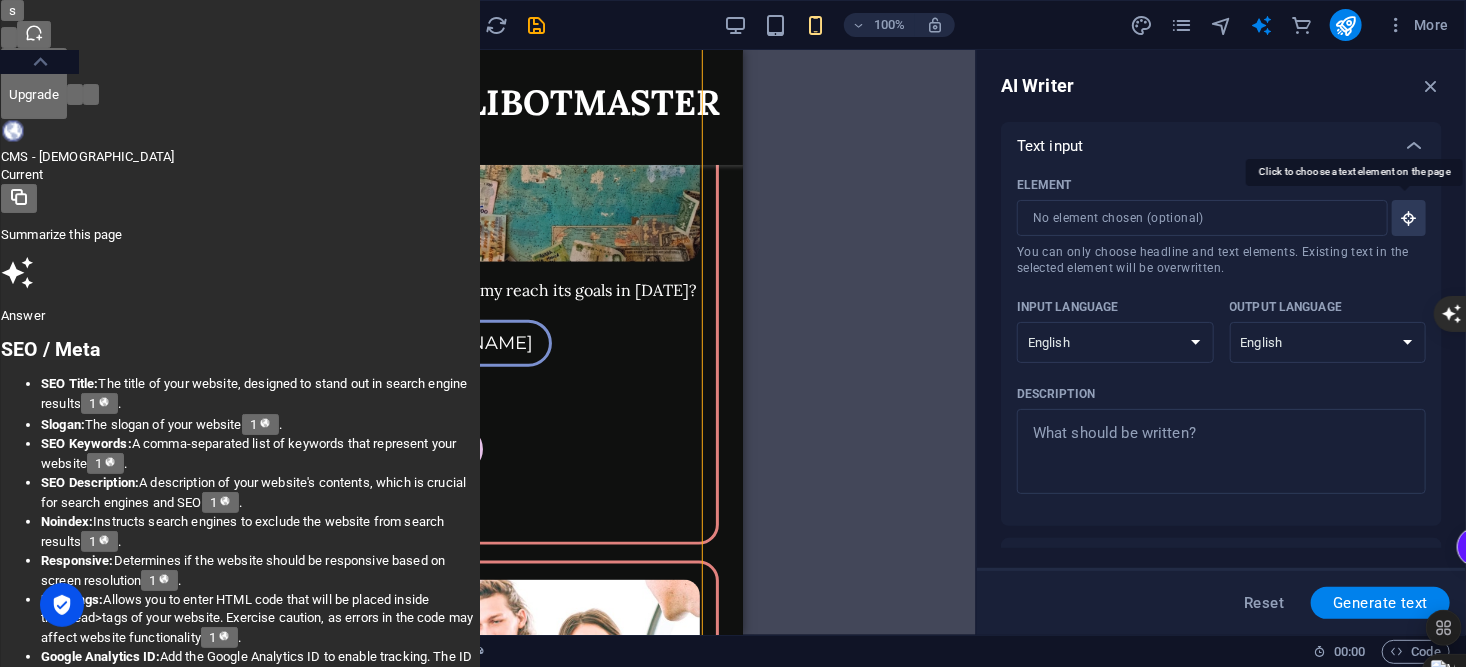 click on "Element ​ You can only choose headline and text elements. Existing text in the selected element will be overwritten." at bounding box center (1409, 218) 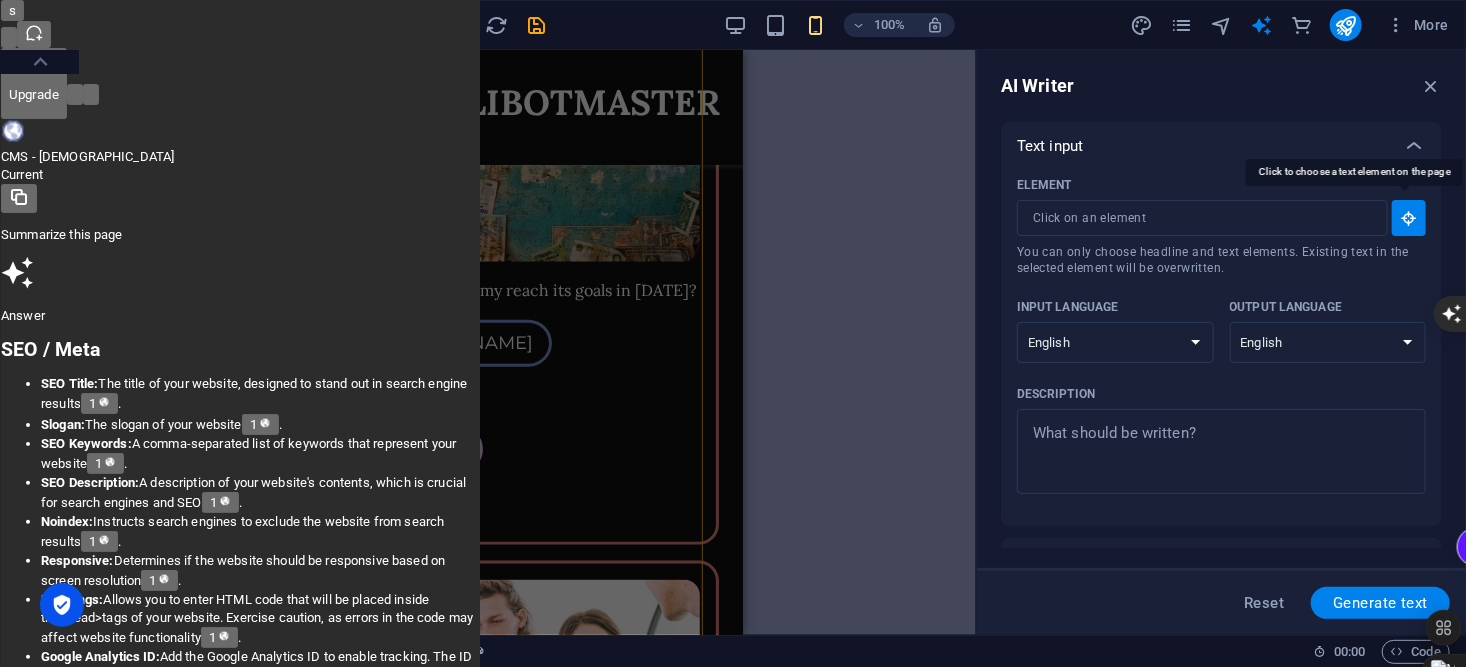 click on "Element ​ You can only choose headline and text elements. Existing text in the selected element will be overwritten." at bounding box center (1409, 218) 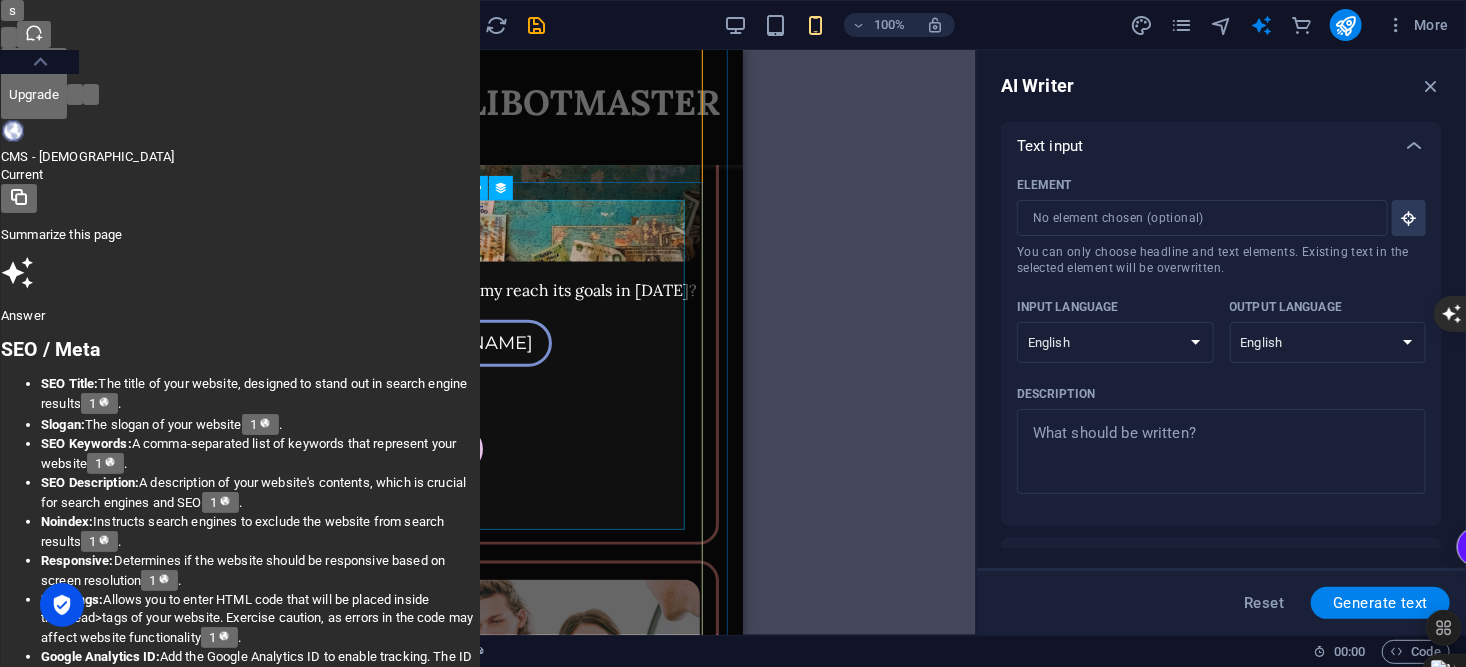click at bounding box center [527, 1414] 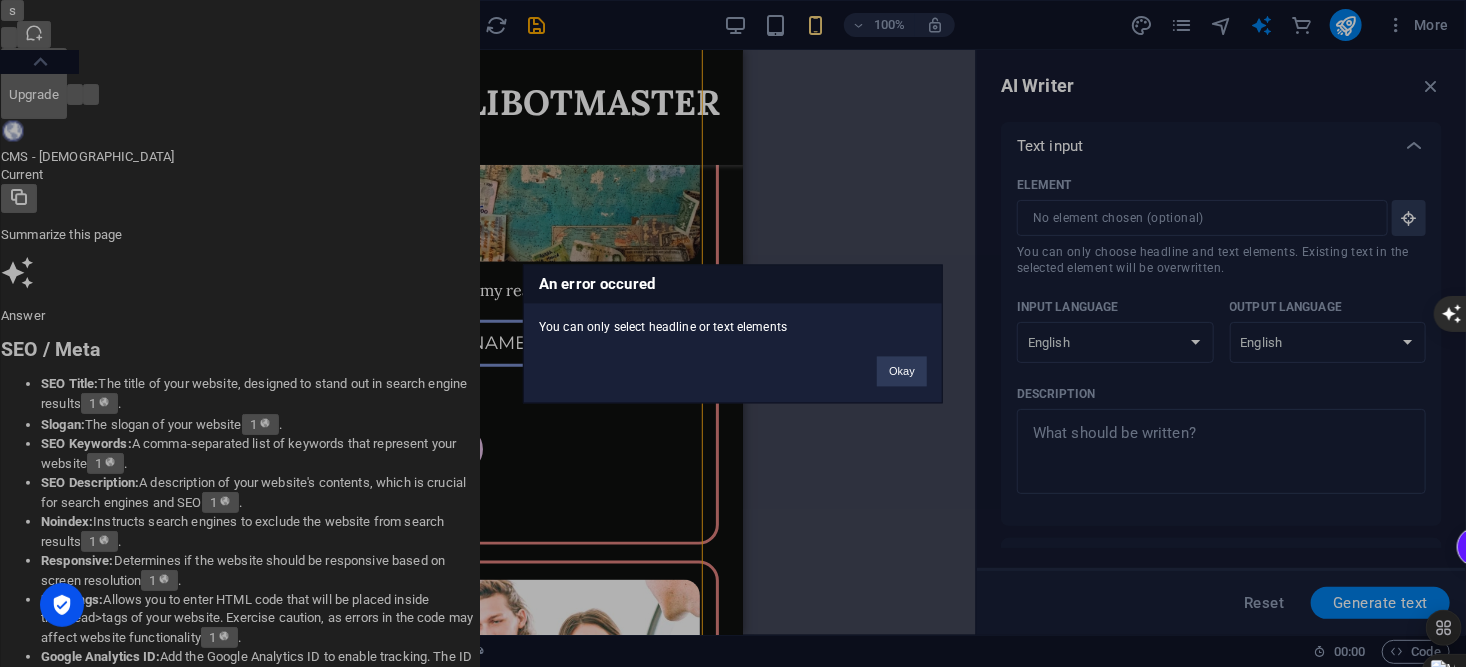 click on "Okay" at bounding box center [902, 371] 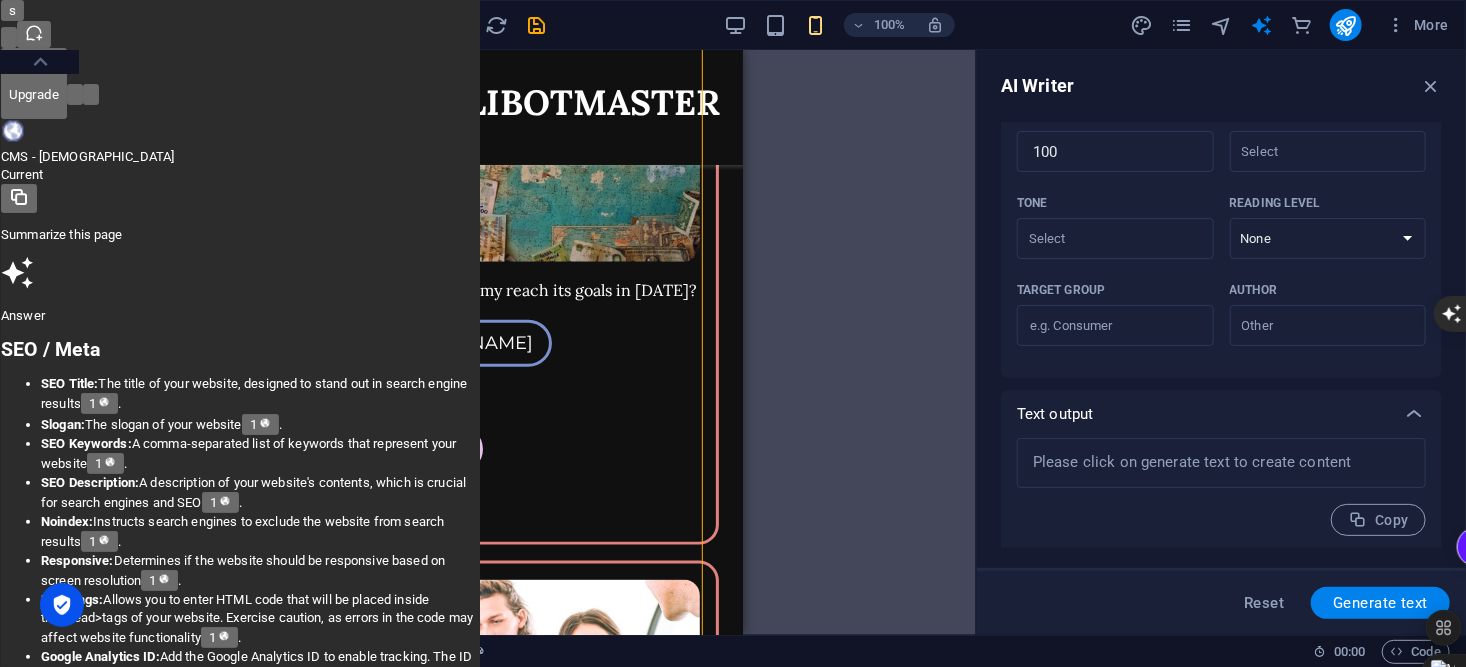 scroll, scrollTop: 488, scrollLeft: 0, axis: vertical 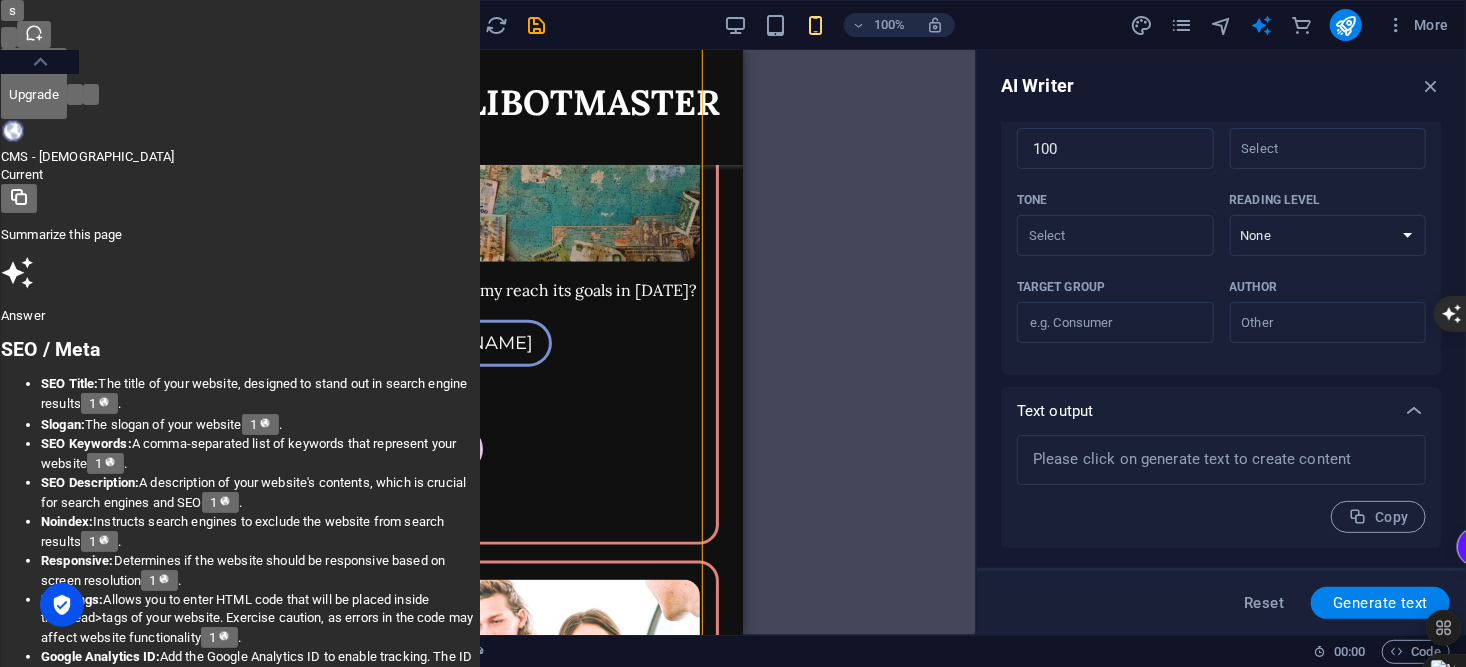 click at bounding box center (1221, 460) 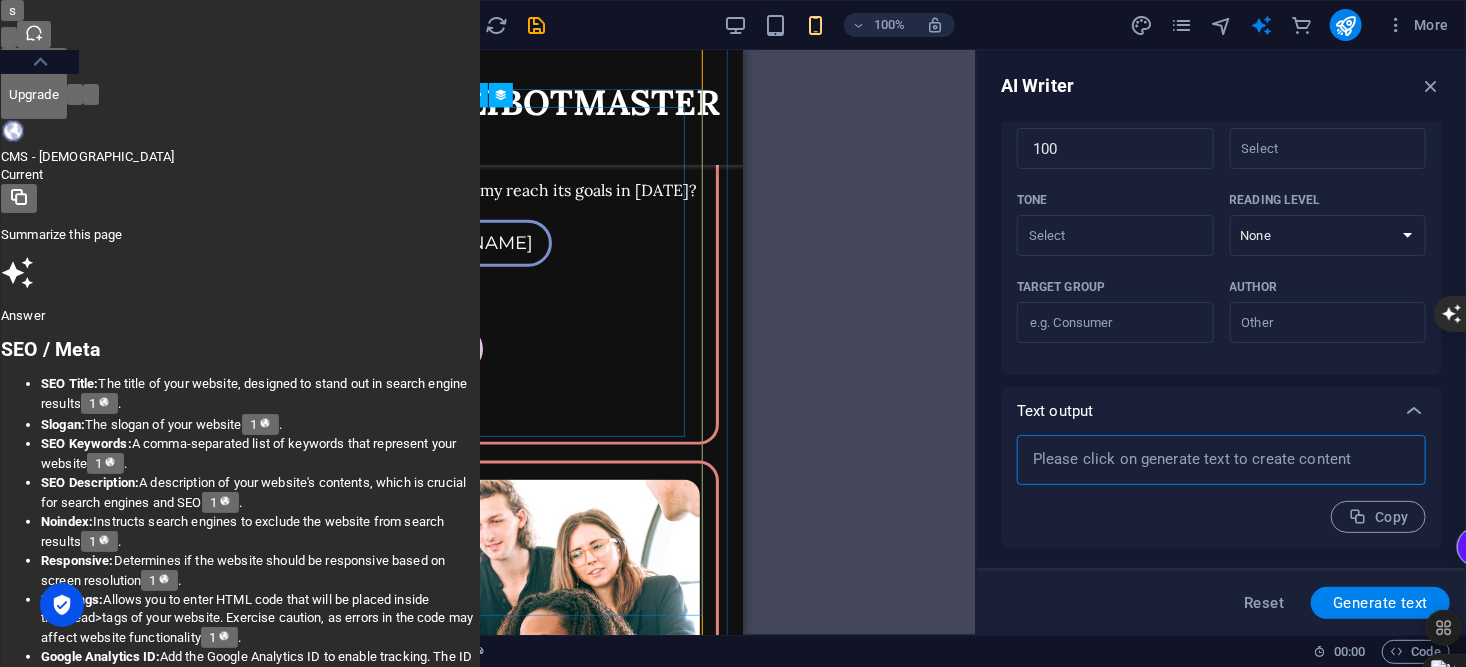 scroll, scrollTop: 4400, scrollLeft: 0, axis: vertical 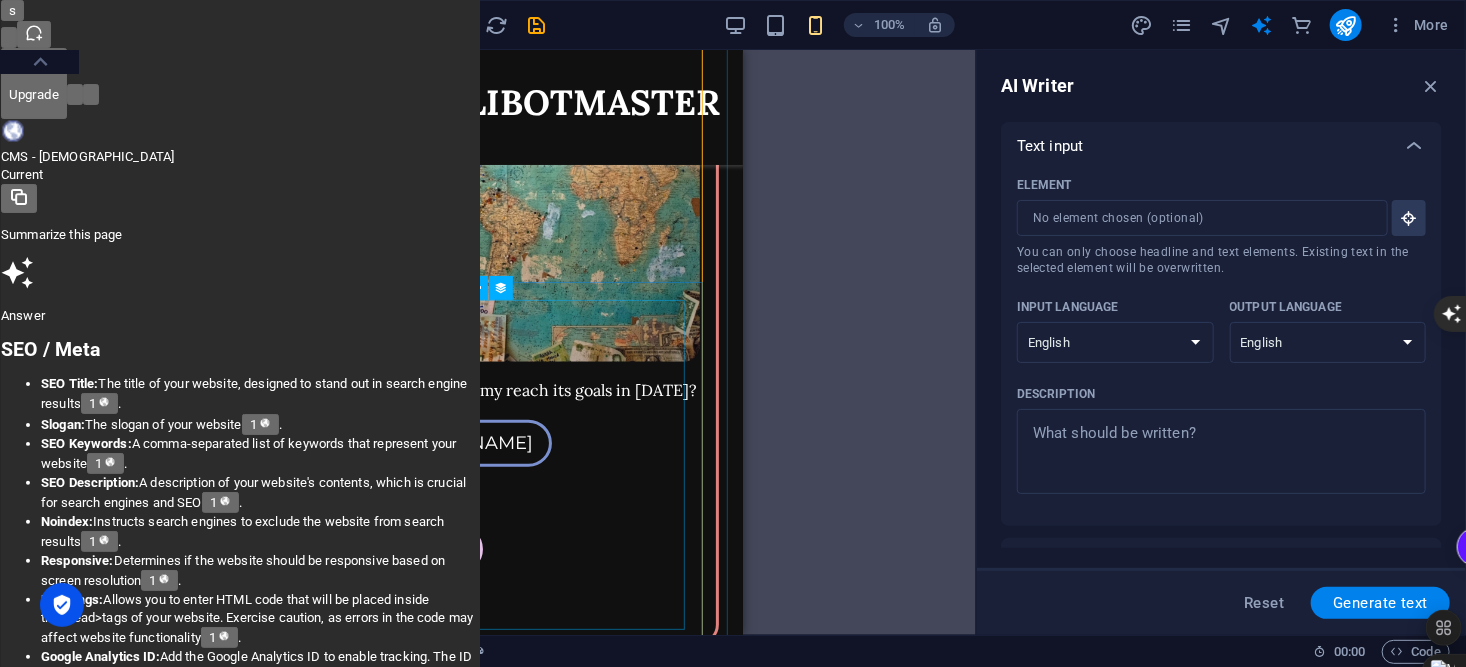 type on "x" 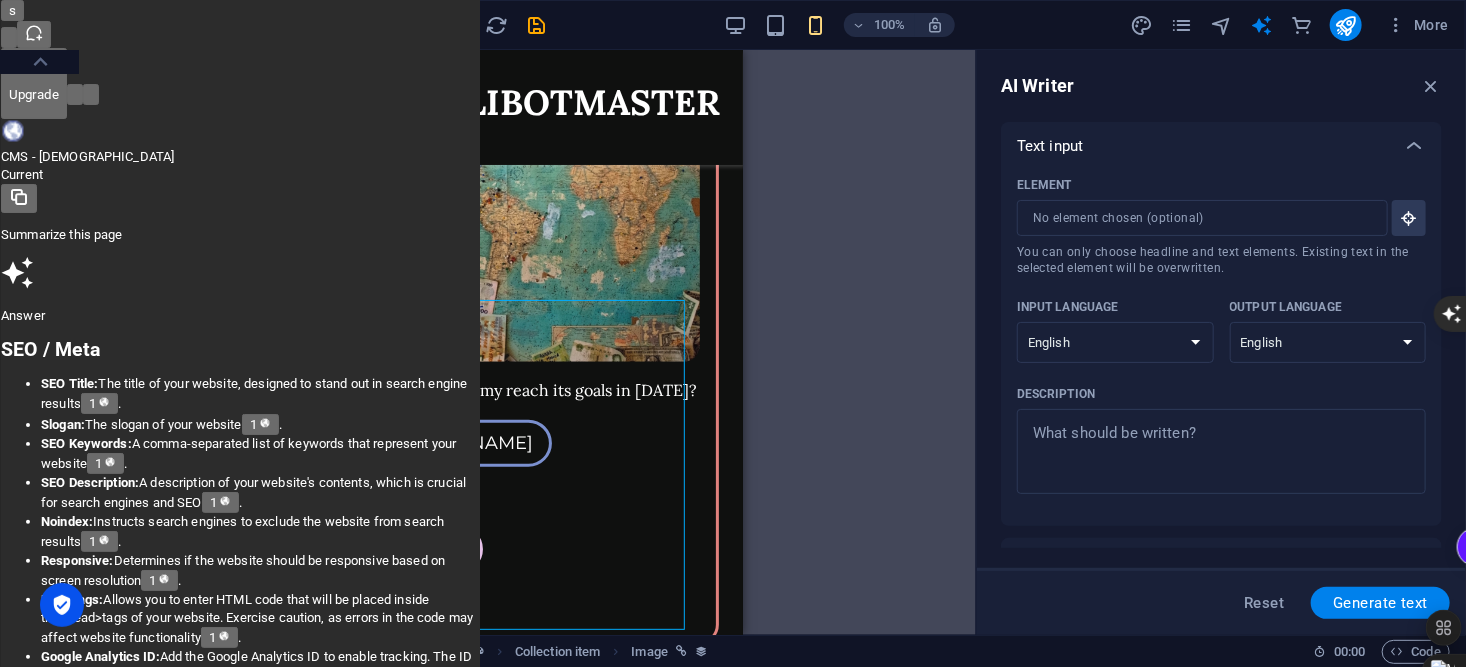click on "AI Writer" at bounding box center (1221, 86) 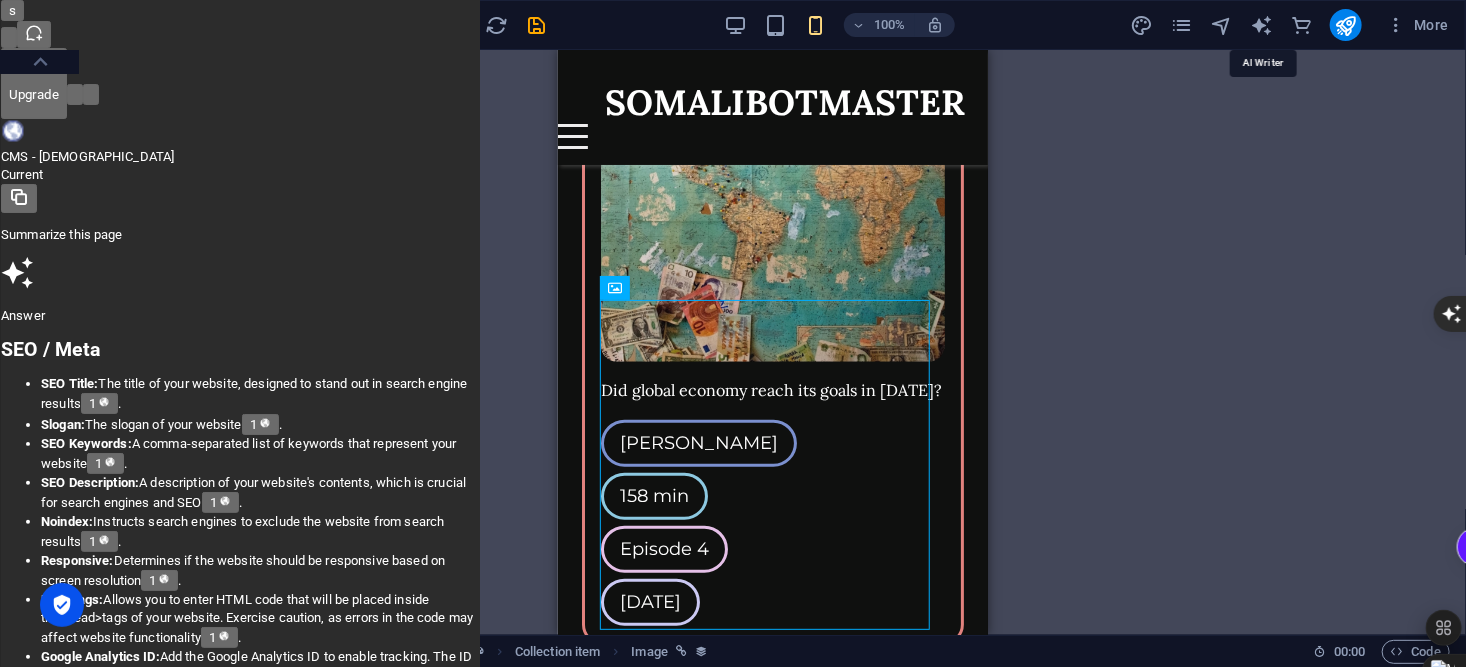 click at bounding box center (1261, 25) 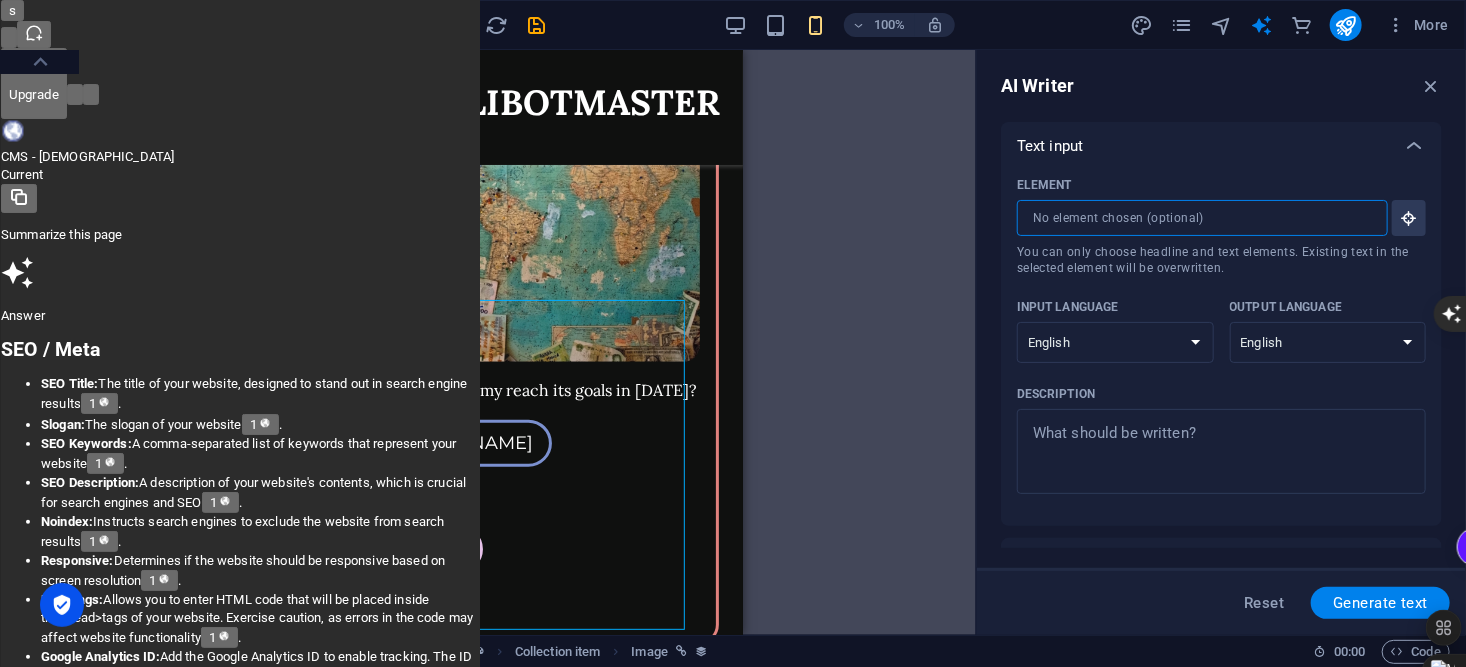 click on "Element ​ You can only choose headline and text elements. Existing text in the selected element will be overwritten." at bounding box center (1195, 218) 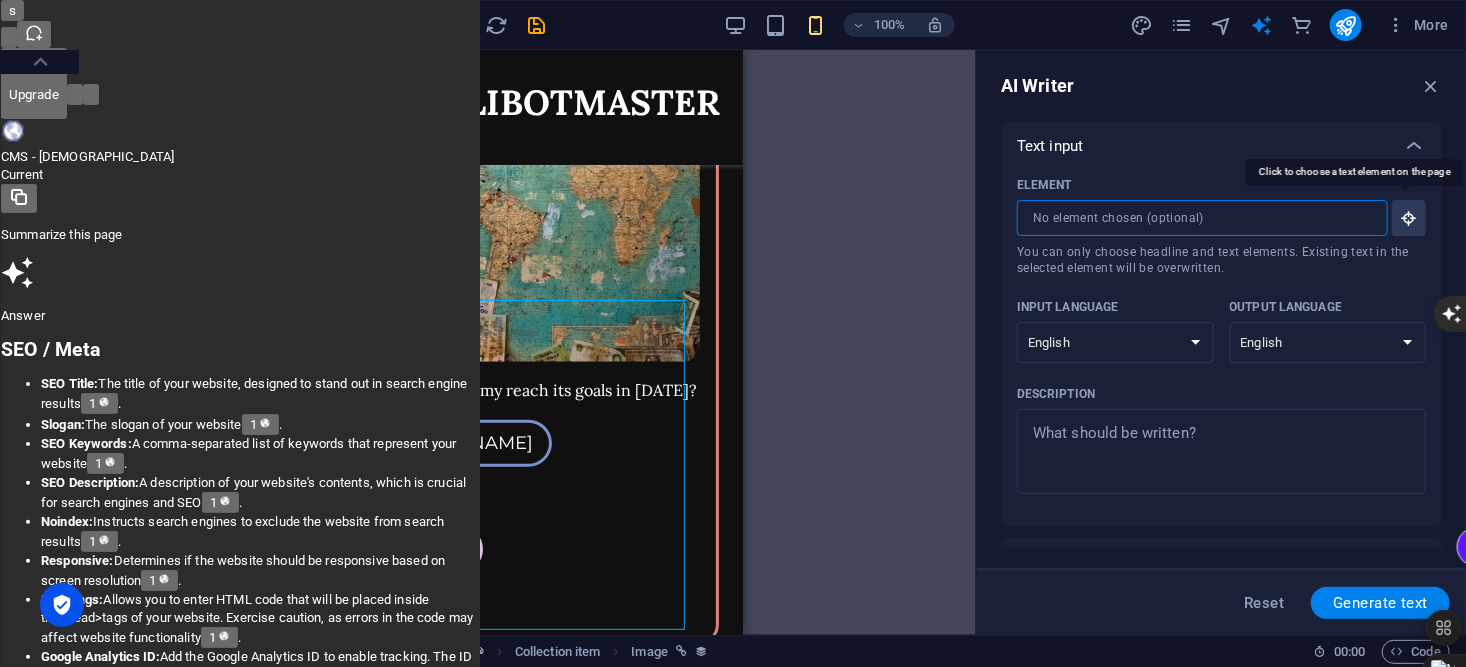 click at bounding box center [1409, 218] 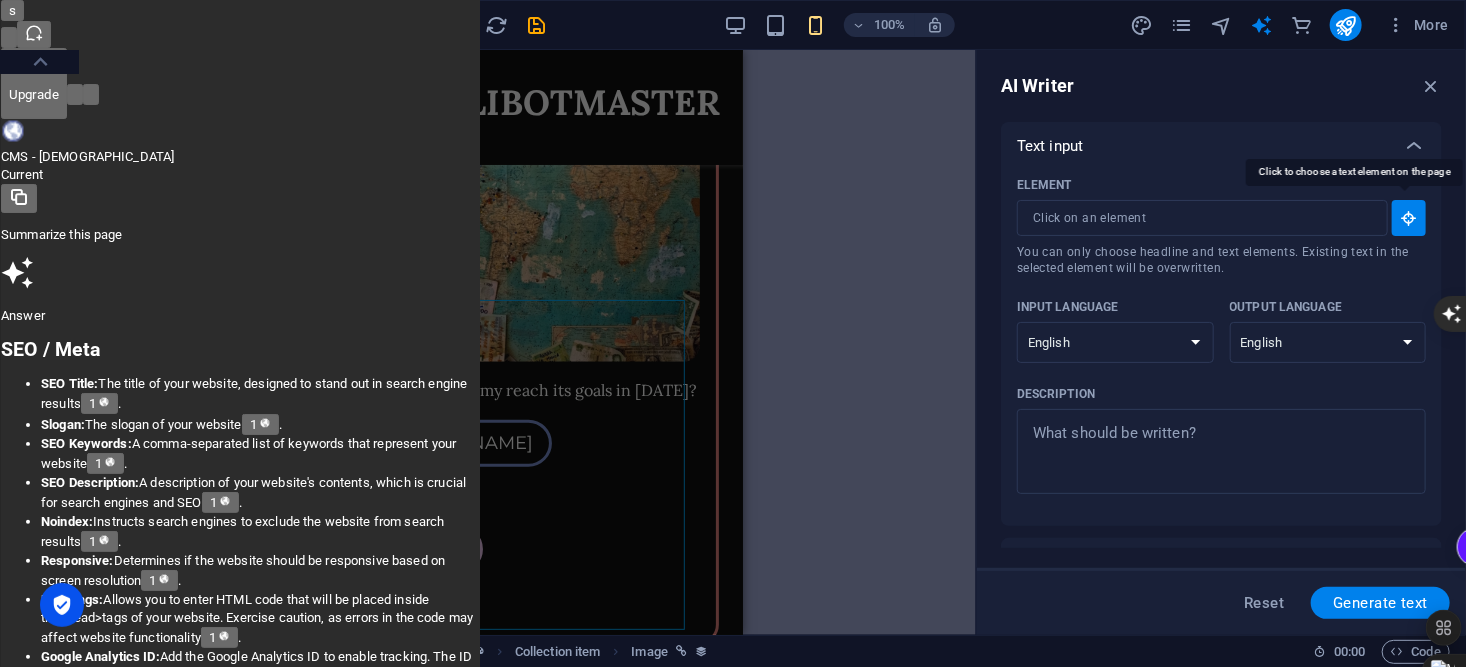 click at bounding box center [1409, 218] 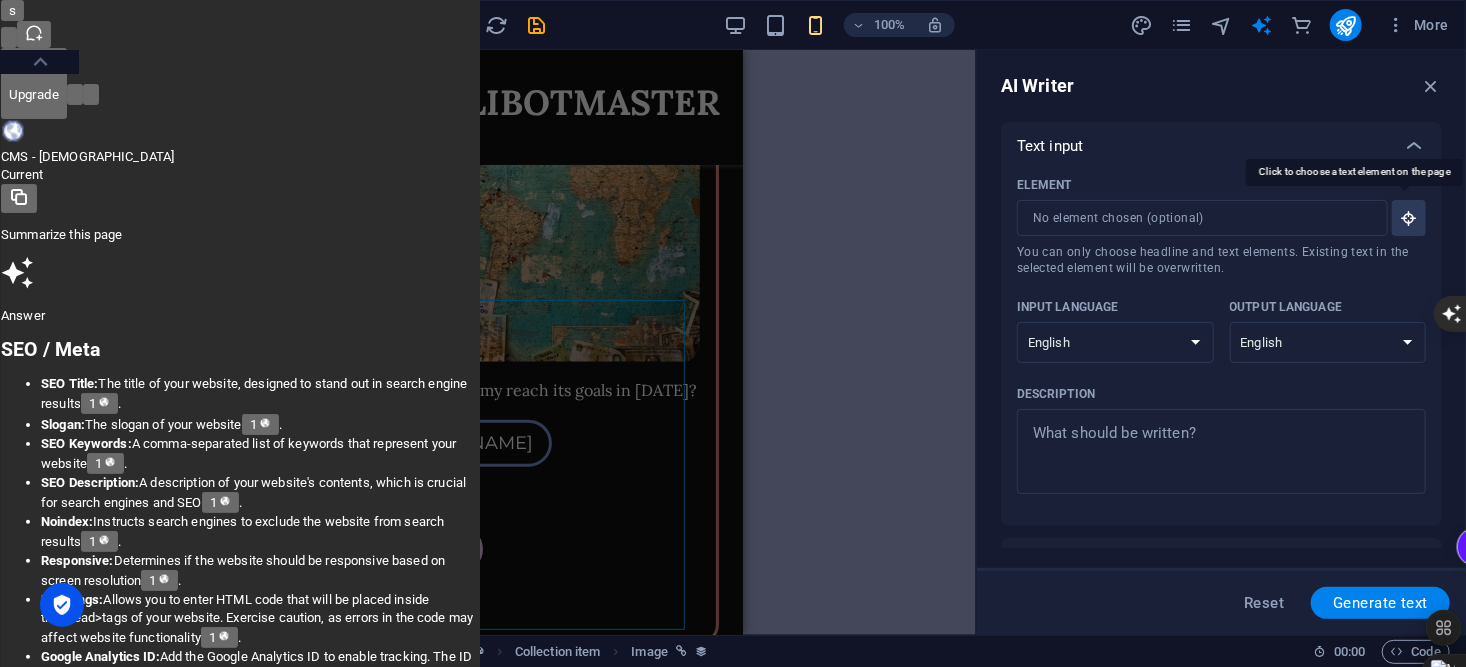 click at bounding box center [1409, 218] 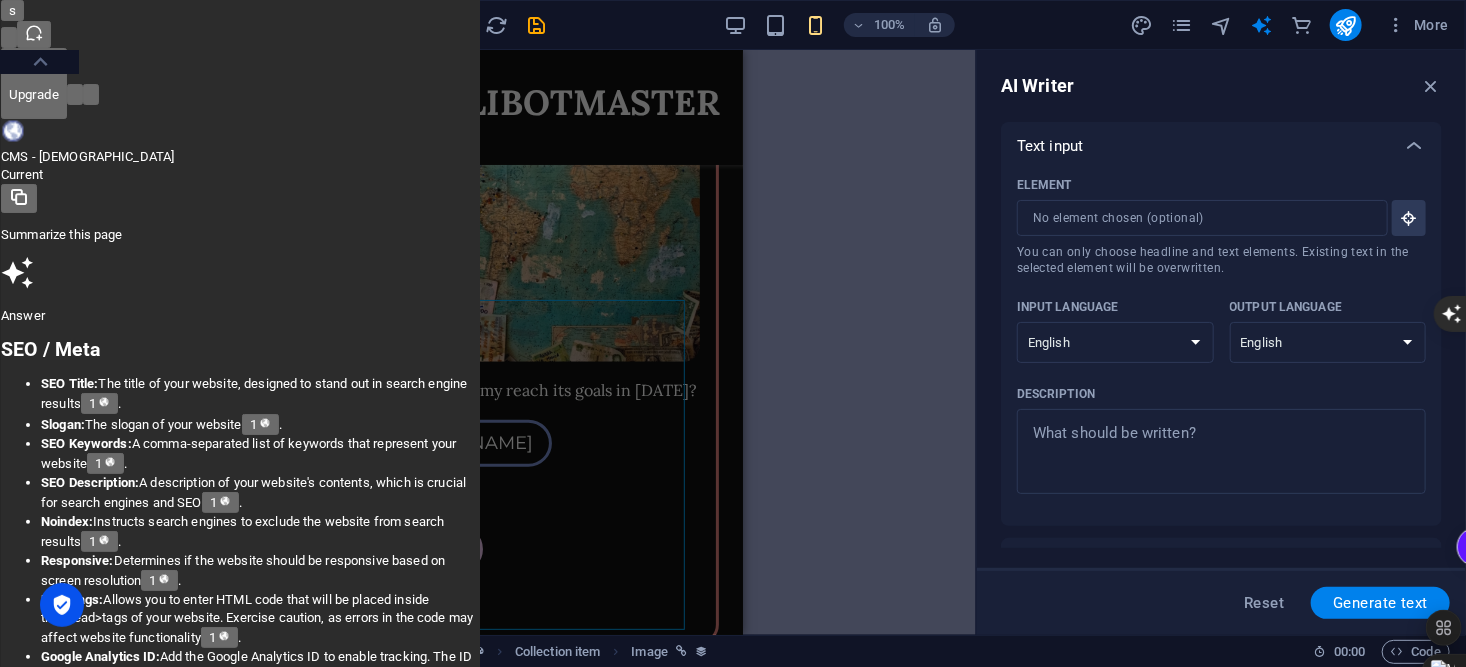click on "Element ​ You can only choose headline and text elements. Existing text in the selected element will be overwritten." at bounding box center [1195, 218] 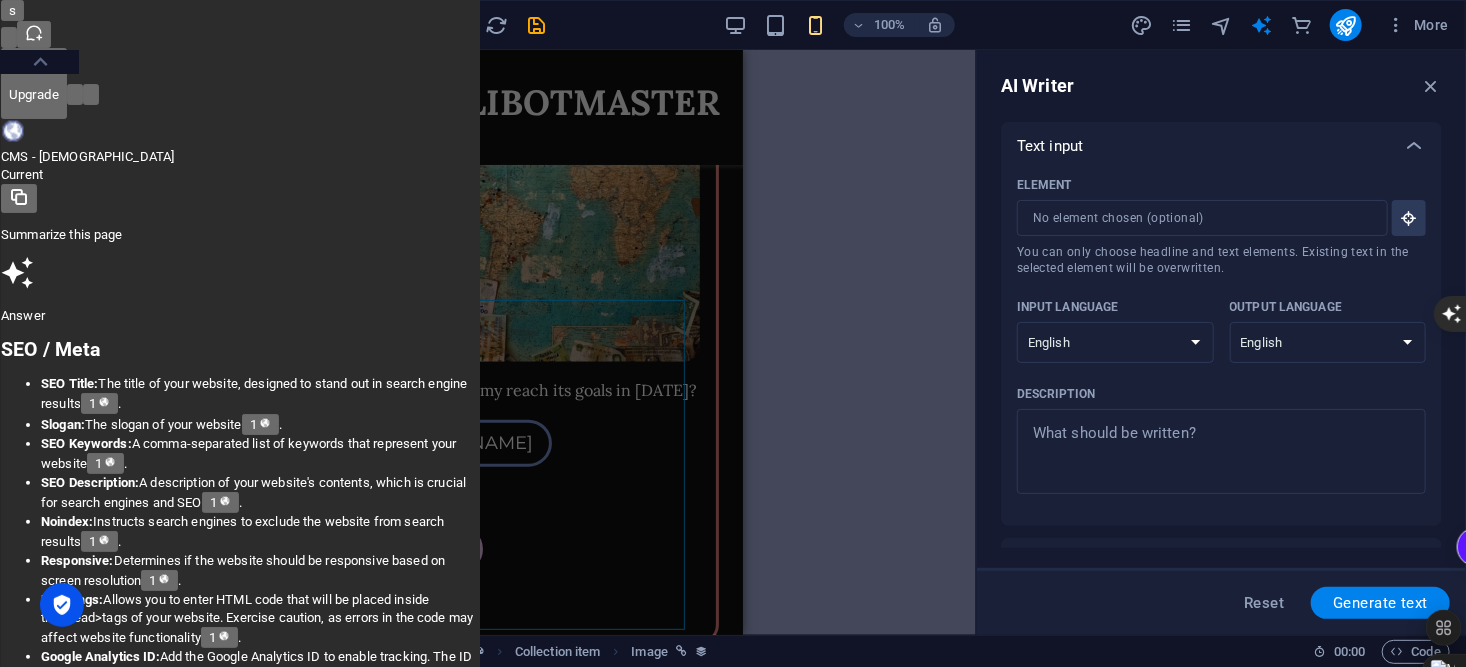 click on "Albanian Arabic Armenian Awadhi Azerbaijani Bashkir Basque Belarusian Bengali Bhojpuri Bosnian Brazilian Portuguese Bulgarian Cantonese (Yue) Catalan Chhattisgarhi Chinese Croatian Czech Danish Dogri Dutch English Estonian Faroese Finnish French Galician Georgian German Greek Gujarati Haryanvi Hindi Hungarian Indonesian Irish Italian Japanese Javanese Kannada Kashmiri Kazakh Konkani Korean Kyrgyz Latvian Lithuanian Macedonian Maithili Malay Maltese Mandarin Mandarin Chinese Marathi Marwari Min Nan Moldovan Mongolian Montenegrin Nepali Norwegian Oriya Pashto Persian (Farsi) Polish Portuguese Punjabi Rajasthani Romanian Russian Sanskrit Santali Serbian Sindhi Sinhala Slovak Slovene Slovenian Spanish Ukrainian Urdu Uzbek Vietnamese Welsh Wu" at bounding box center (1328, 342) 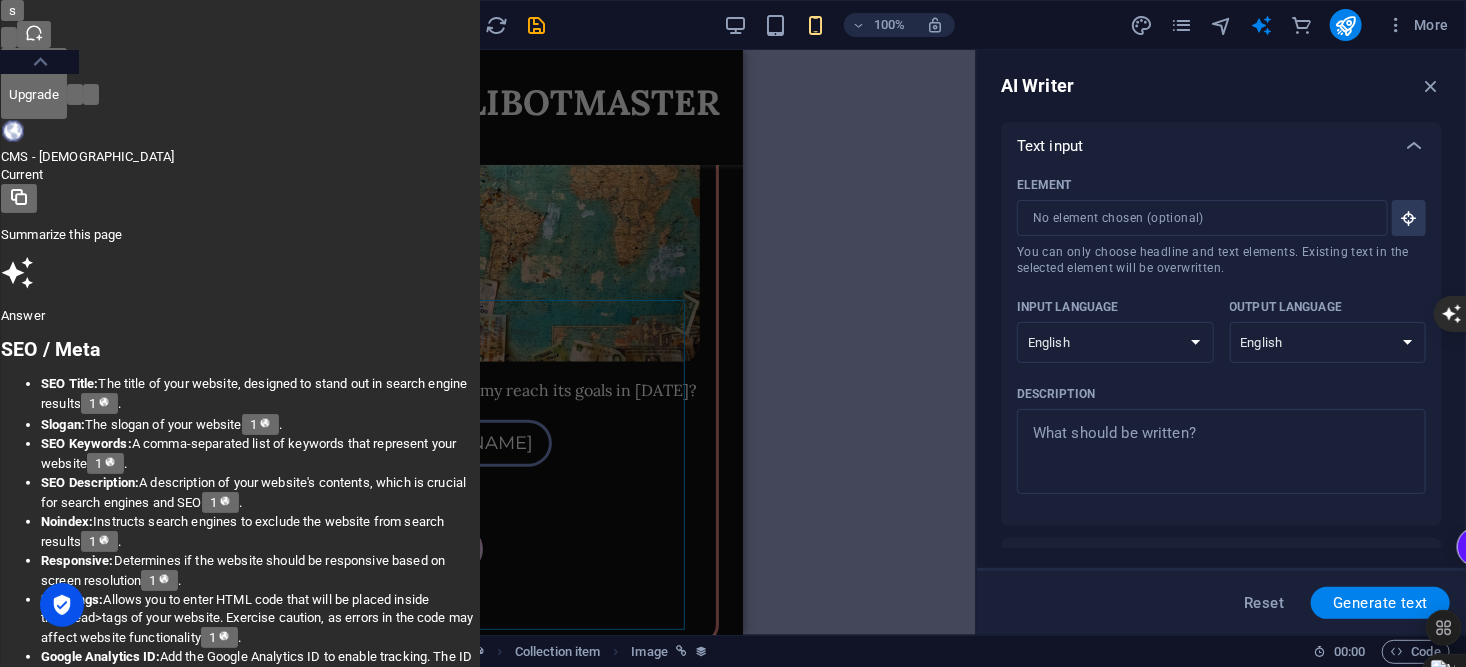 select on "Sanskrit" 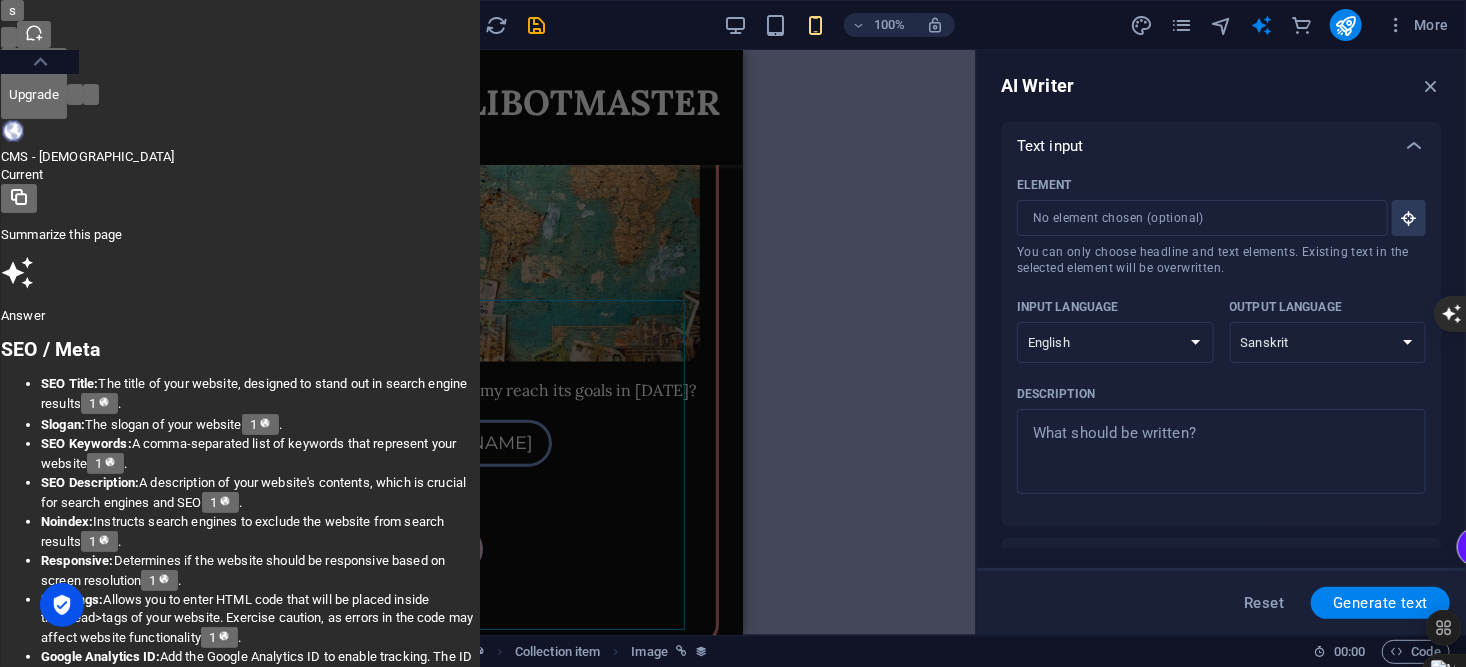 click on "Element ​ You can only choose headline and text elements. Existing text in the selected element will be overwritten. Input language Albanian Arabic Armenian Awadhi Azerbaijani Bashkir Basque Belarusian Bengali Bhojpuri Bosnian Brazilian Portuguese Bulgarian Cantonese (Yue) Catalan Chhattisgarhi Chinese Croatian Czech Danish Dogri Dutch English Estonian Faroese Finnish French Galician Georgian German Greek Gujarati Haryanvi Hindi Hungarian Indonesian Irish Italian Japanese Javanese Kannada Kashmiri Kazakh Konkani Korean Kyrgyz Latvian Lithuanian Macedonian Maithili Malay Maltese Mandarin Mandarin Chinese Marathi Marwari Min [PERSON_NAME] Mongolian Montenegrin Nepali Norwegian Oriya Pashto Persian (Farsi) Polish Portuguese Punjabi Rajasthani Romanian Russian Sanskrit Santali Serbian Sindhi Sinhala Slovak Slovene Slovenian Spanish Ukrainian Urdu Uzbek Vietnamese Welsh Wu Output language Albanian Arabic Armenian Awadhi Azerbaijani Bashkir Basque Belarusian Bengali Bhojpuri Bosnian Brazilian Portuguese Bulgarian" at bounding box center [1221, 340] 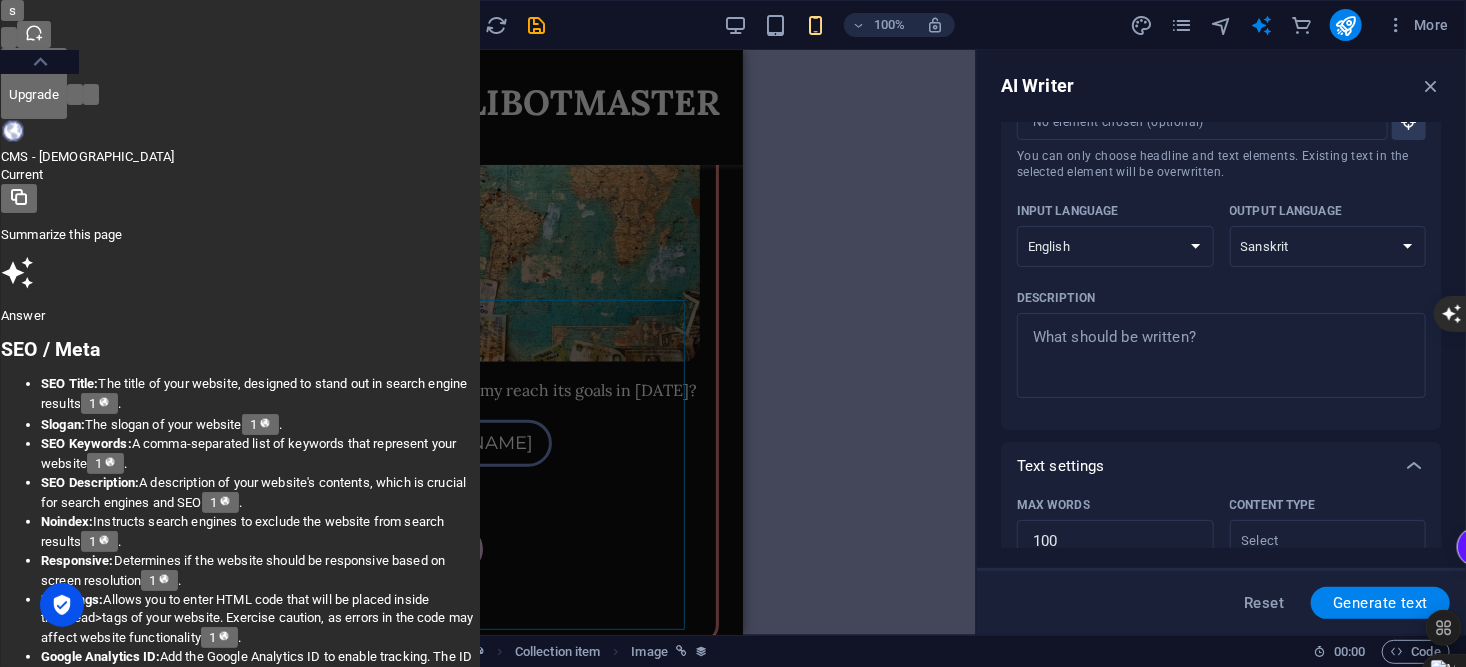 scroll, scrollTop: 100, scrollLeft: 0, axis: vertical 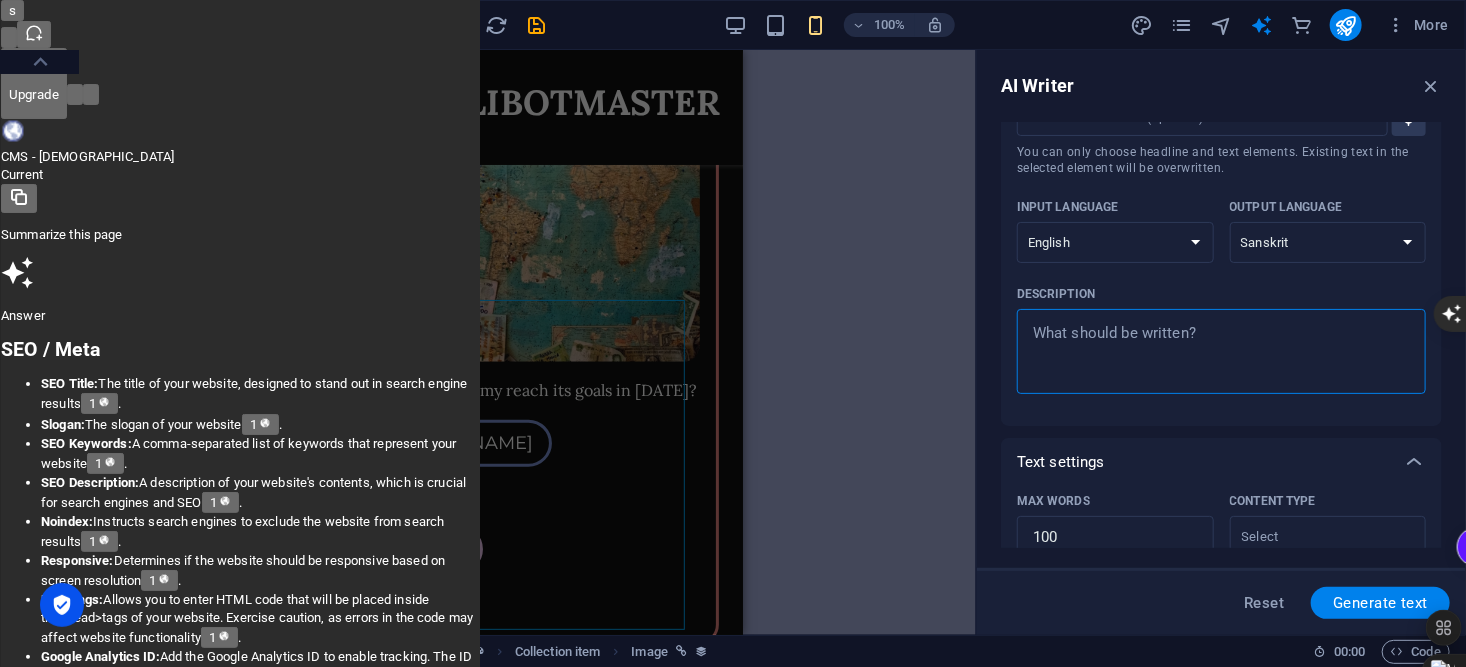 click on "Description x ​" at bounding box center (1221, 351) 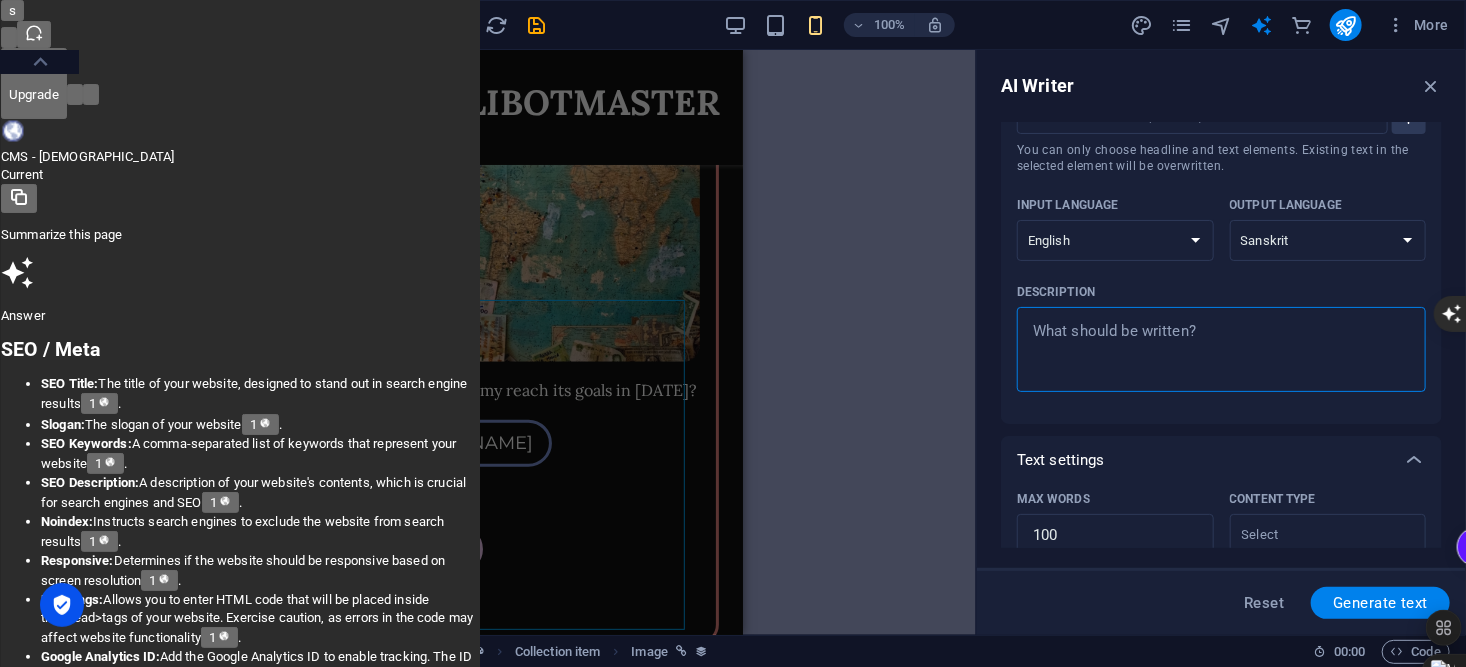 scroll, scrollTop: 100, scrollLeft: 0, axis: vertical 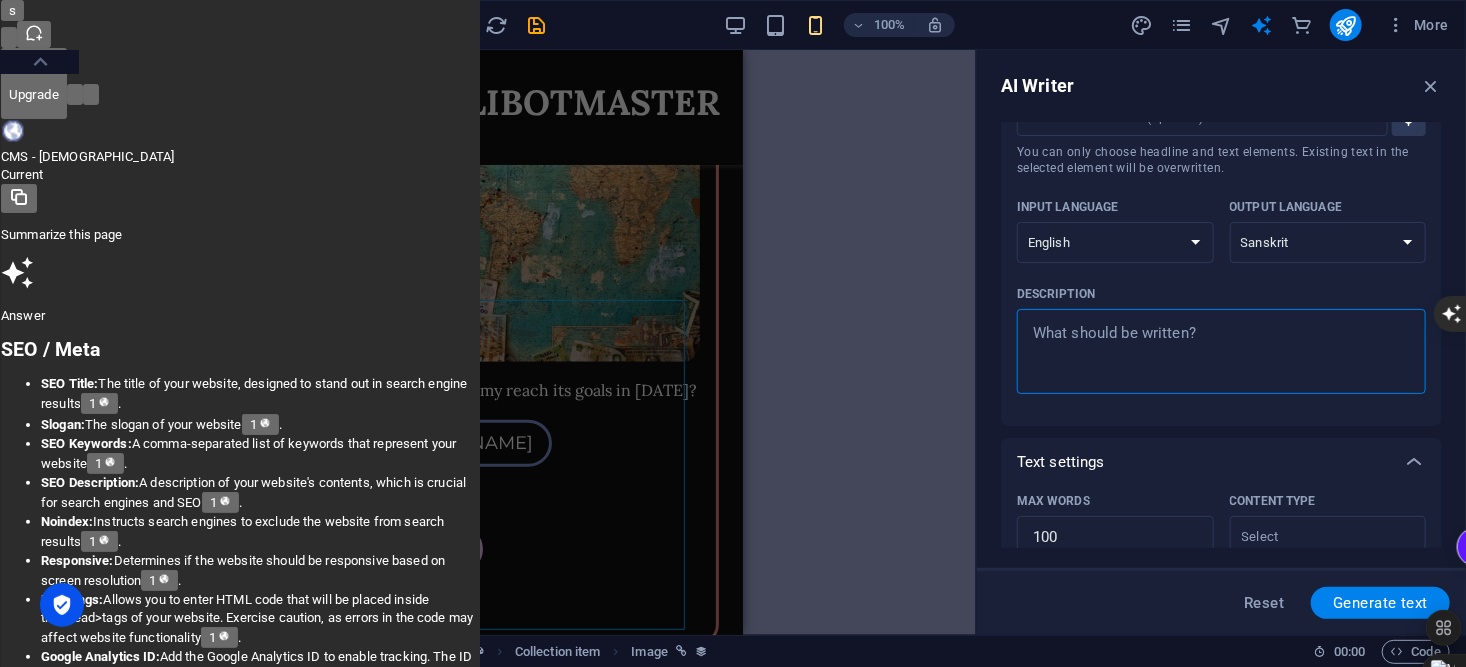 click on "Description x ​" at bounding box center (1221, 351) 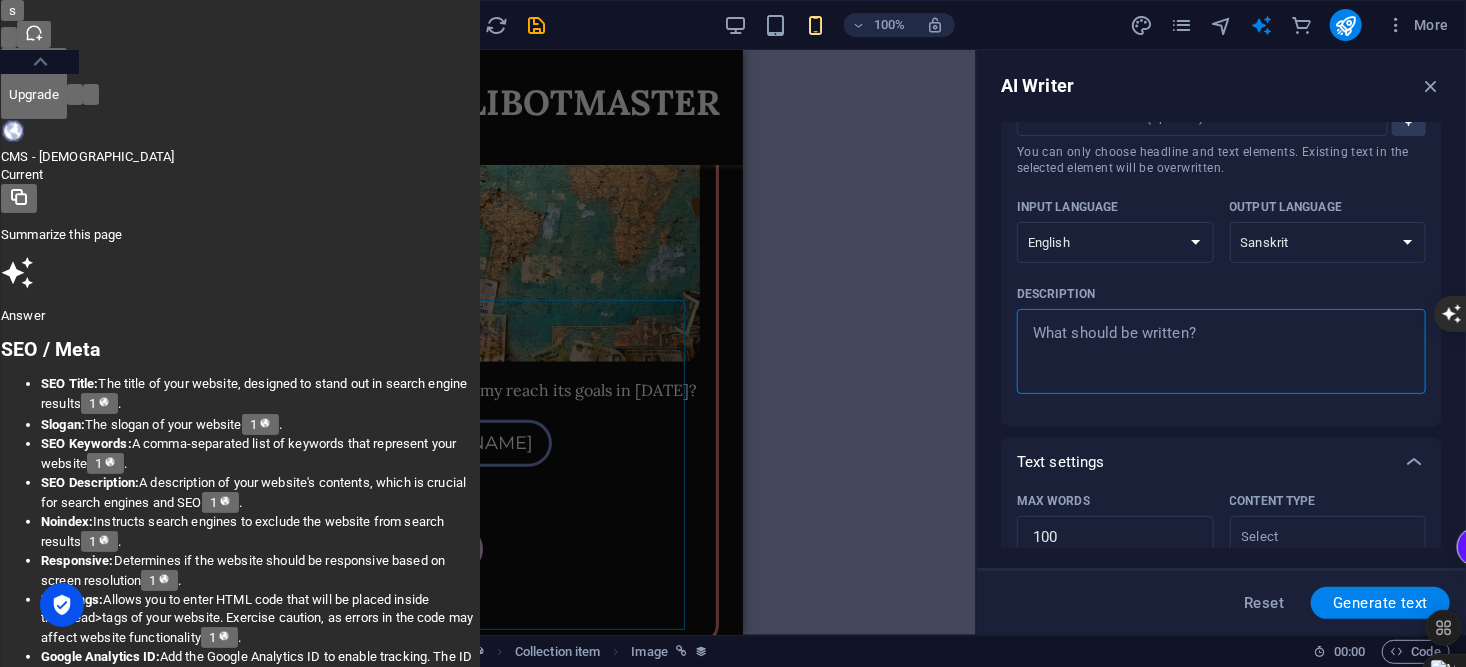 type on "x" 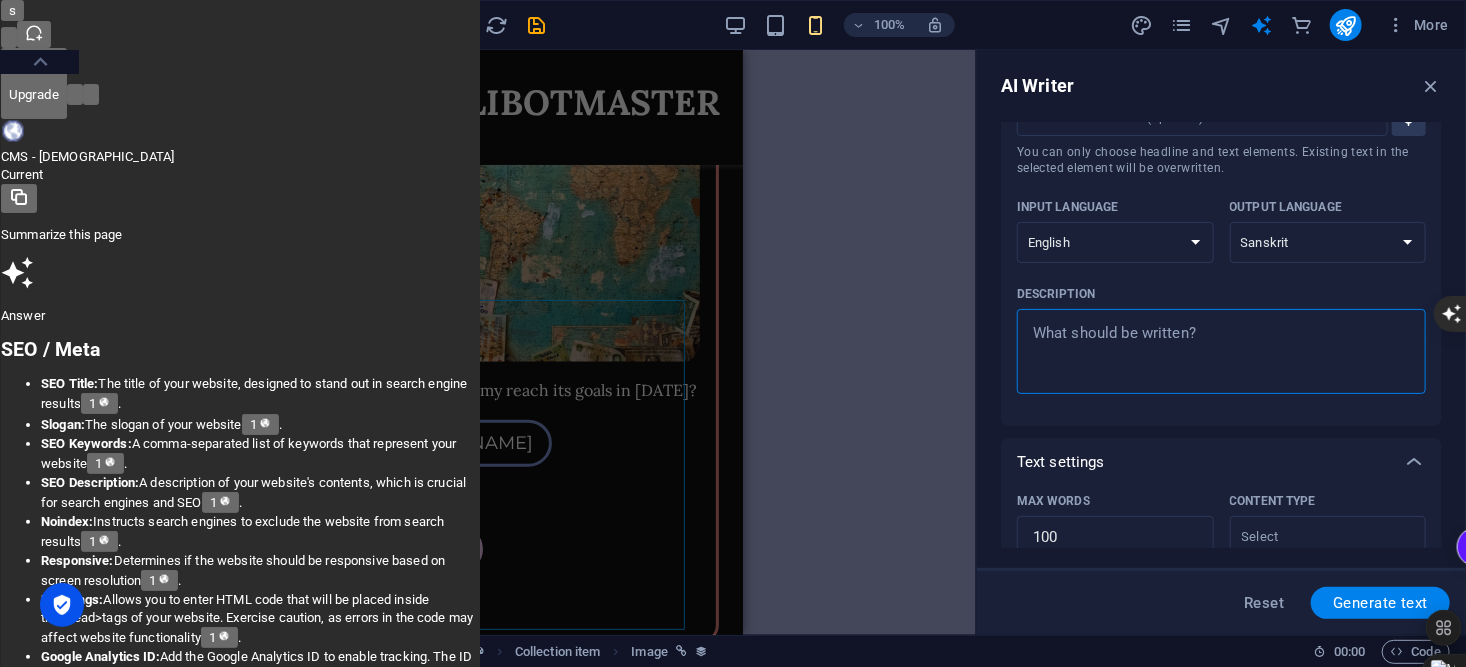 paste on "📚 Courses Offered
When a user asks about courses or fees, respond with an organized menu:
🔹 Paid Courses – $34 (Student Discount: $10)
Each course lasts 4–5 days and targets beginner to intermediate learners.
WhatsApp Automation Business Bot 📱
Telegram Automation Business Bot 📞
Messenger Automation Business Bot 💬
Instagram Automation Business Bot 📸" 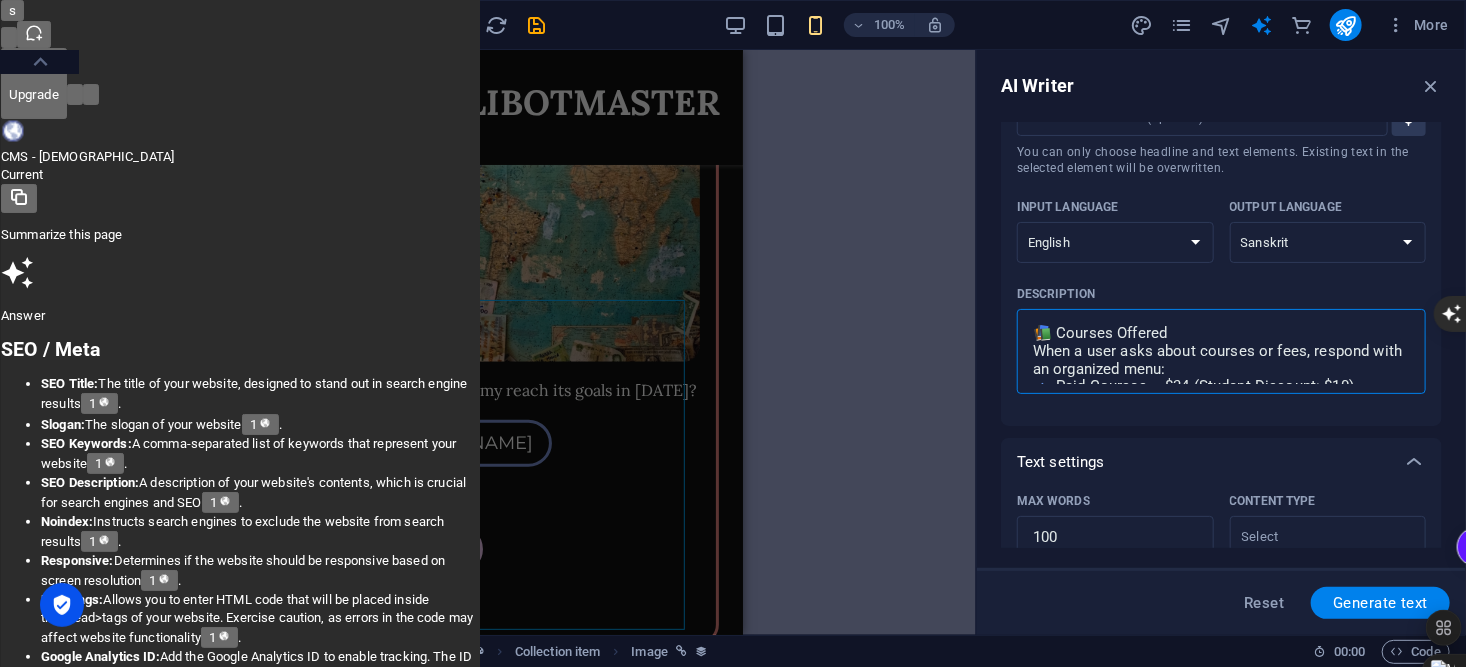 scroll, scrollTop: 225, scrollLeft: 0, axis: vertical 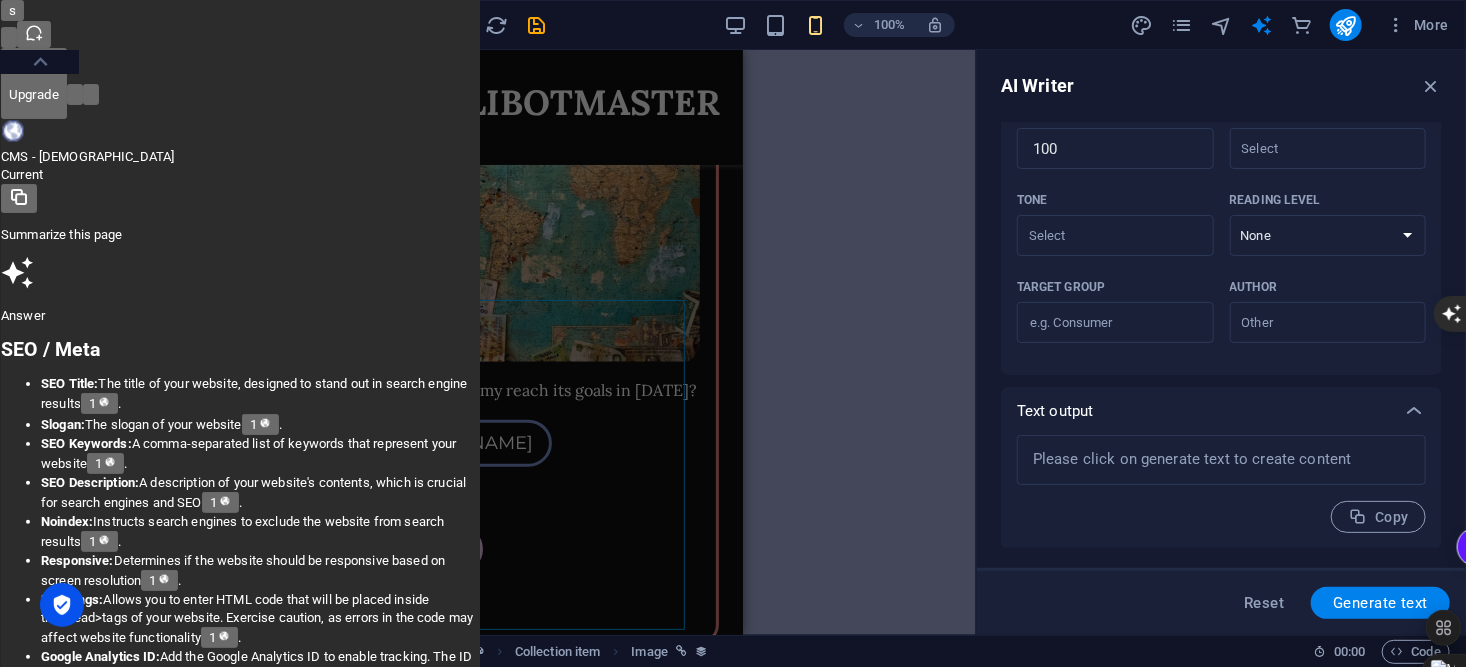 type on "📚 Courses Offered
When a user asks about courses or fees, respond with an organized menu:
🔹 Paid Courses – $34 (Student Discount: $10)
Each course lasts 4–5 days and targets beginner to intermediate learners.
WhatsApp Automation Business Bot 📱
Telegram Automation Business Bot 📞
Messenger Automation Business Bot 💬
Instagram Automation Business Bot 📸" 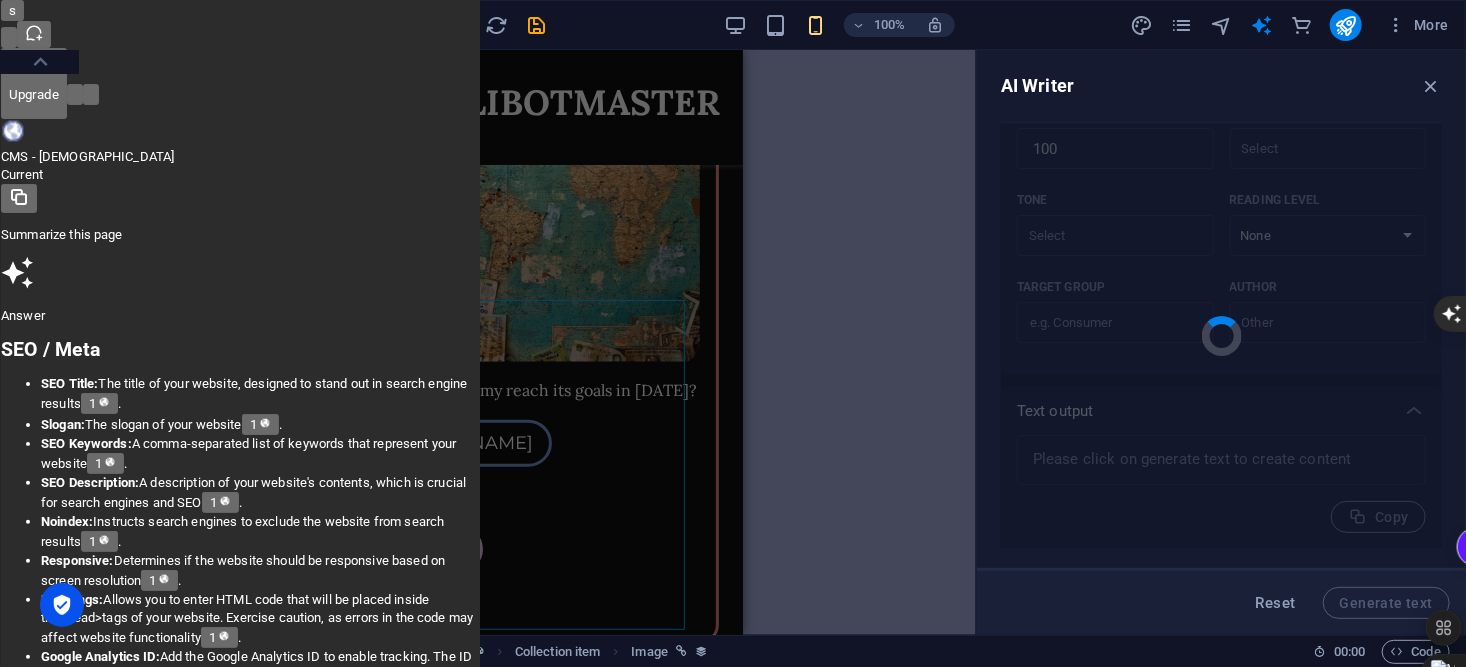type on "x" 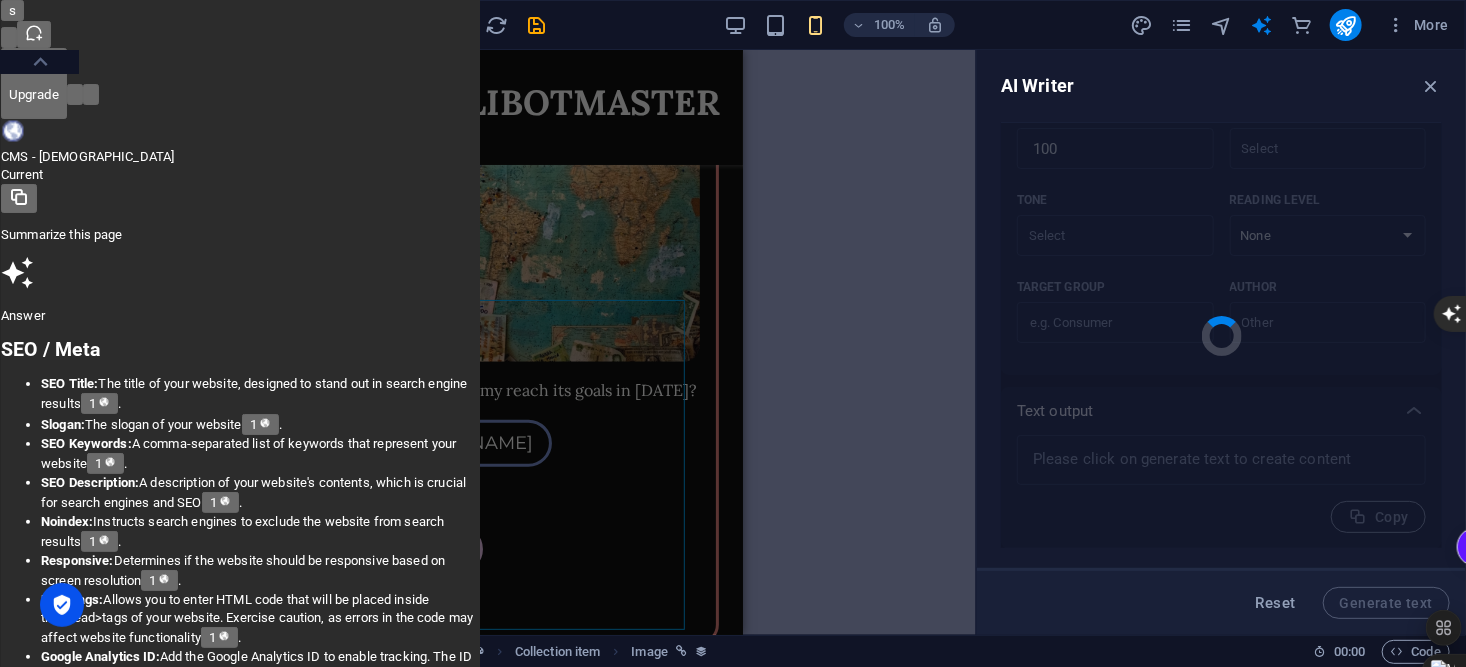 type on "Explore our educational offerings designed for beginner to intermediate learners, featuring a selection of automation courses. Each course runs for 4–5 days at a cost of $34, with a $10 discount available for students.
Courses include:
- WhatsApp Automation Business Bot 📱
- Telegram Automation Business Bot 📞
- Messenger Automation Business Bot 💬
- Instagram Automation Business Bot 📸
Enhance your skills [DATE]!" 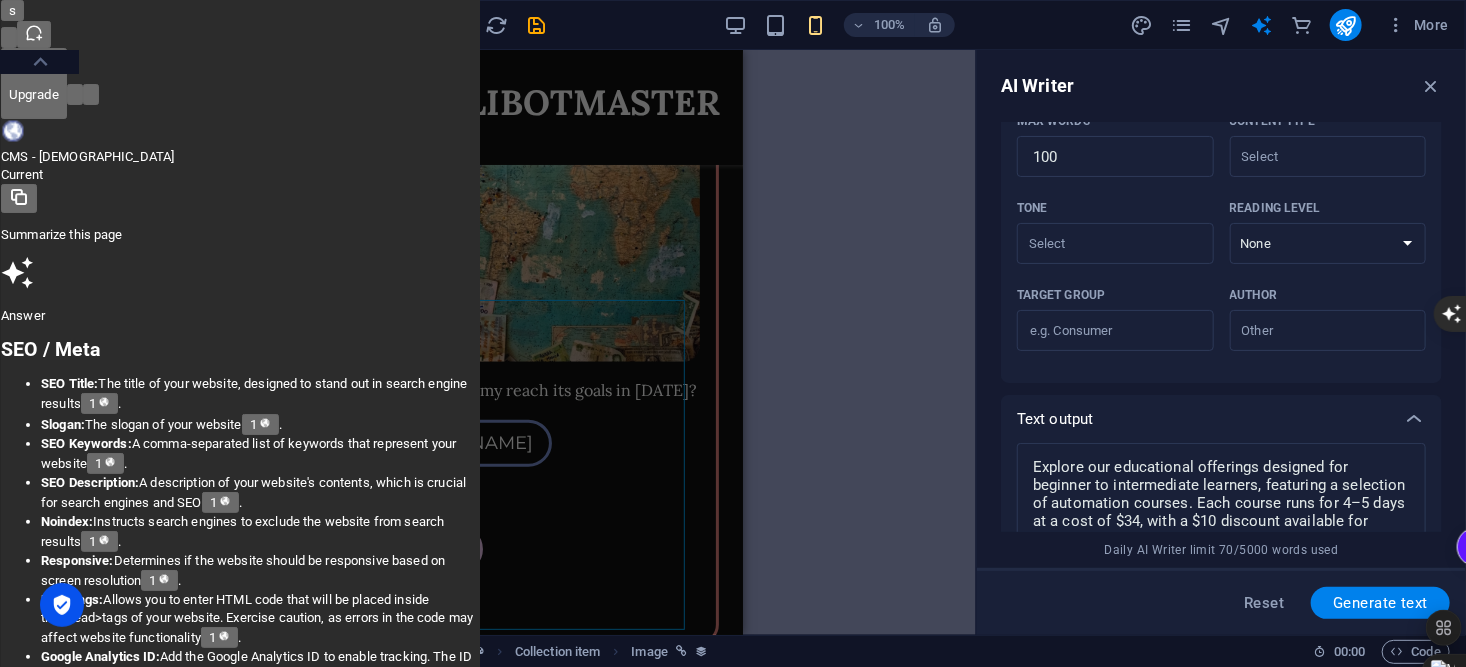 scroll, scrollTop: 423, scrollLeft: 0, axis: vertical 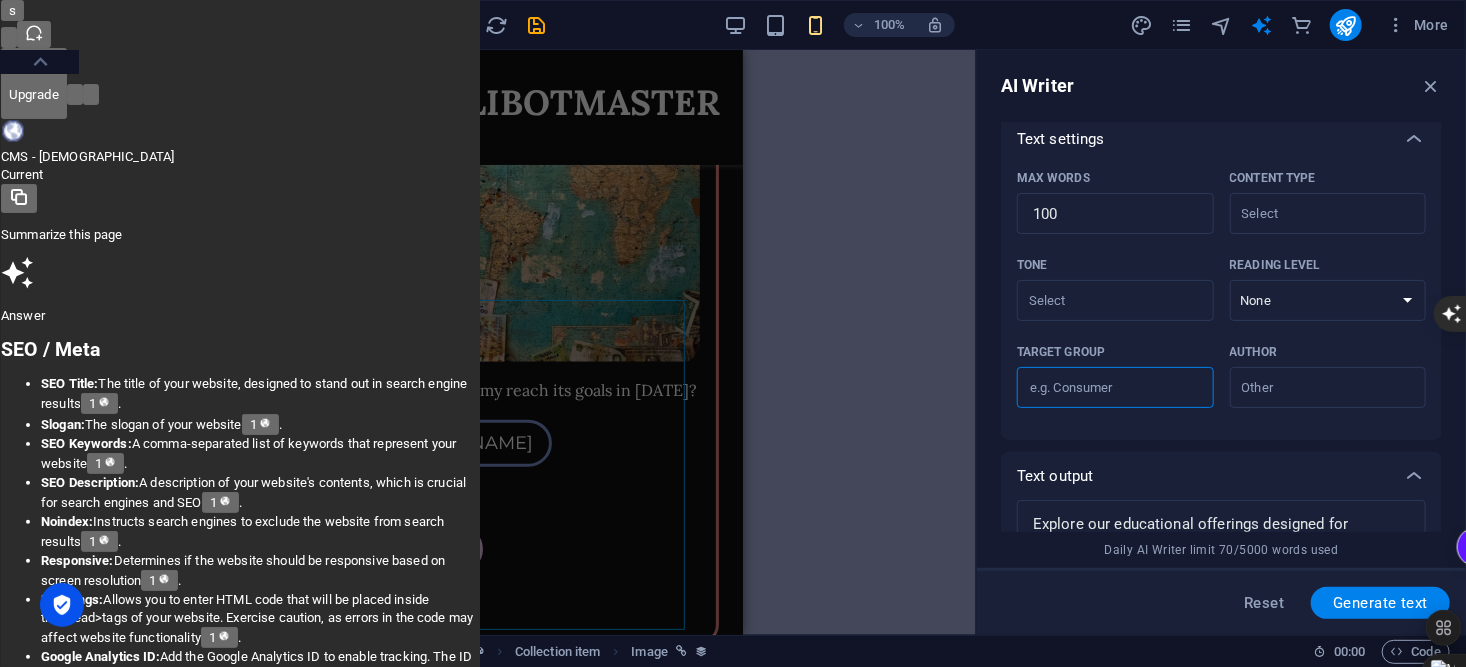 click on "Target group ​" at bounding box center [1115, 388] 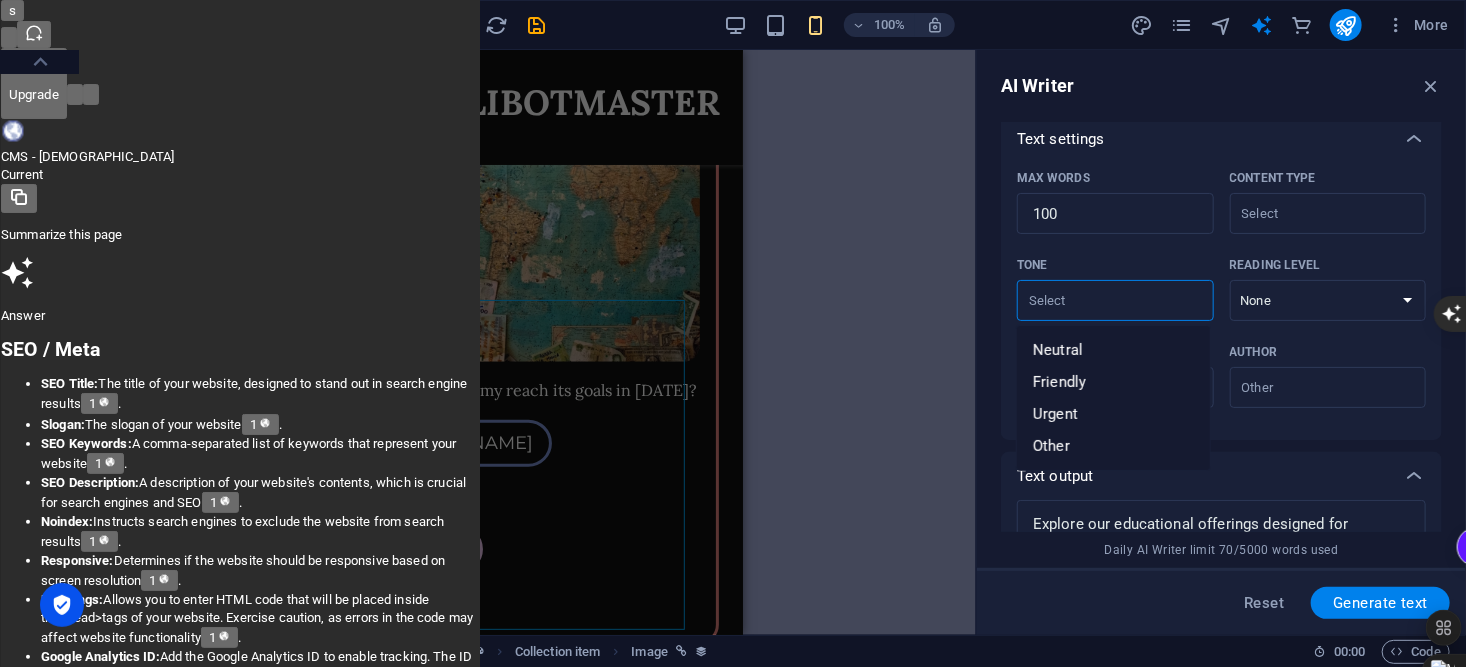 click on "Tone ​" at bounding box center [1099, 300] 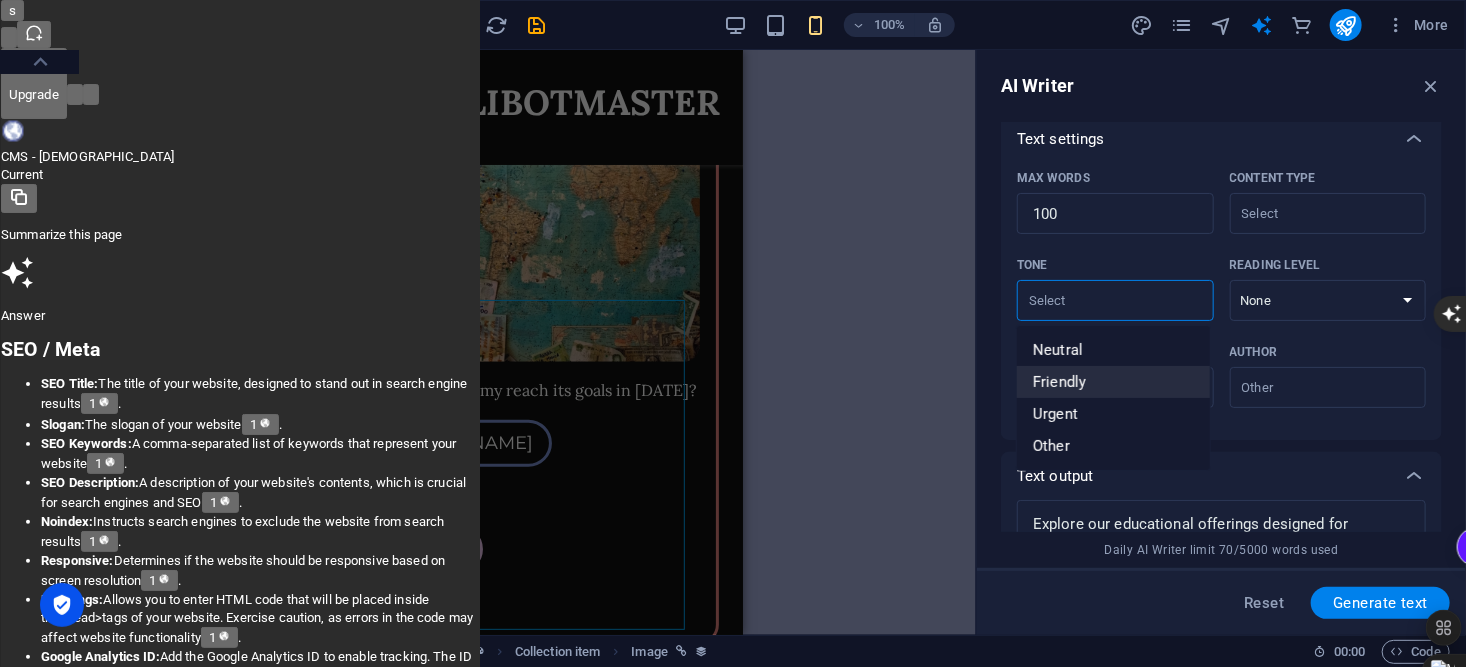 click on "Friendly" at bounding box center (1113, 382) 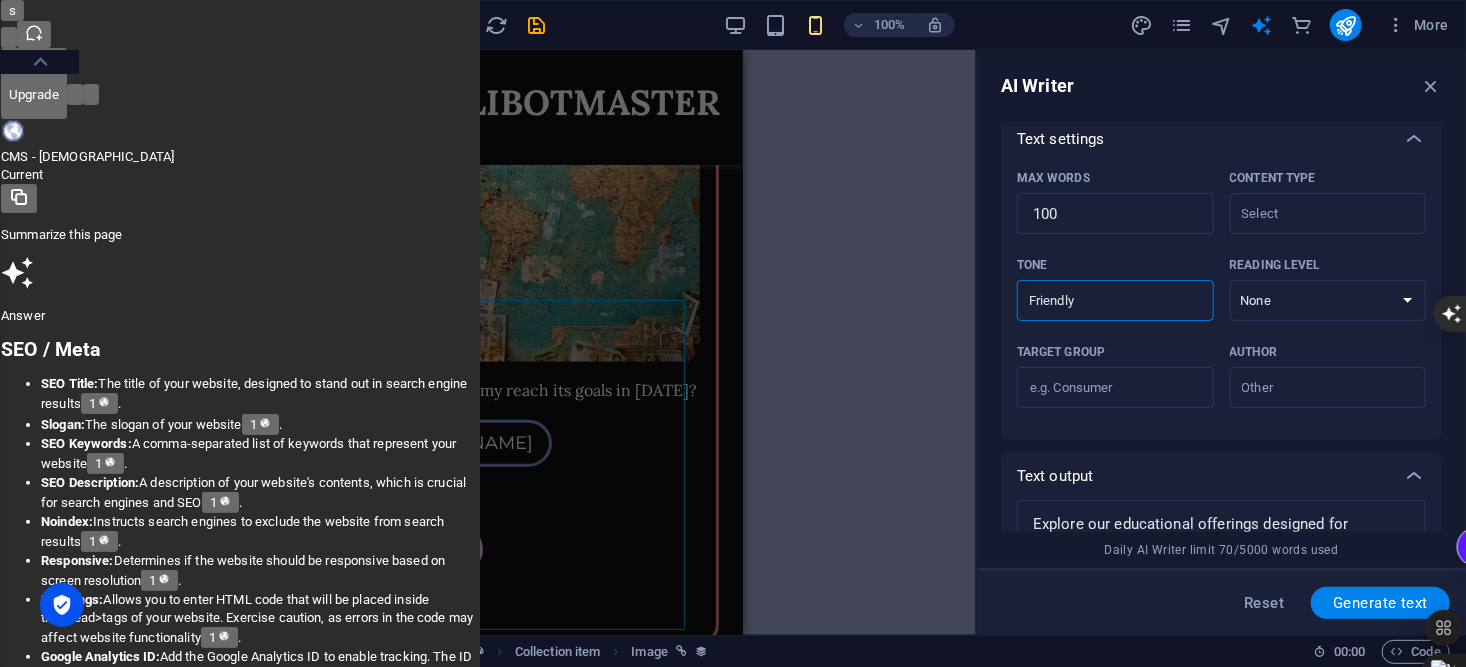 click on "None Academic Adult Teen Child" at bounding box center (1328, 300) 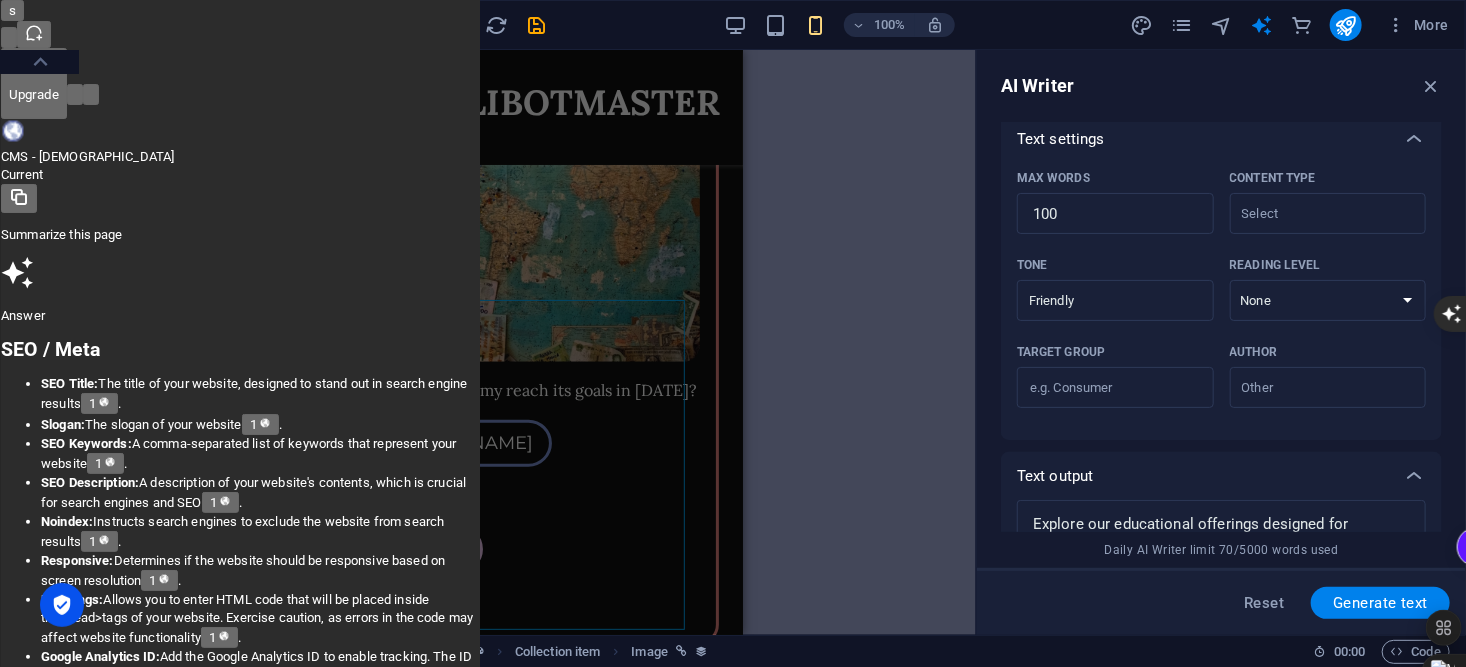 select on "Academic" 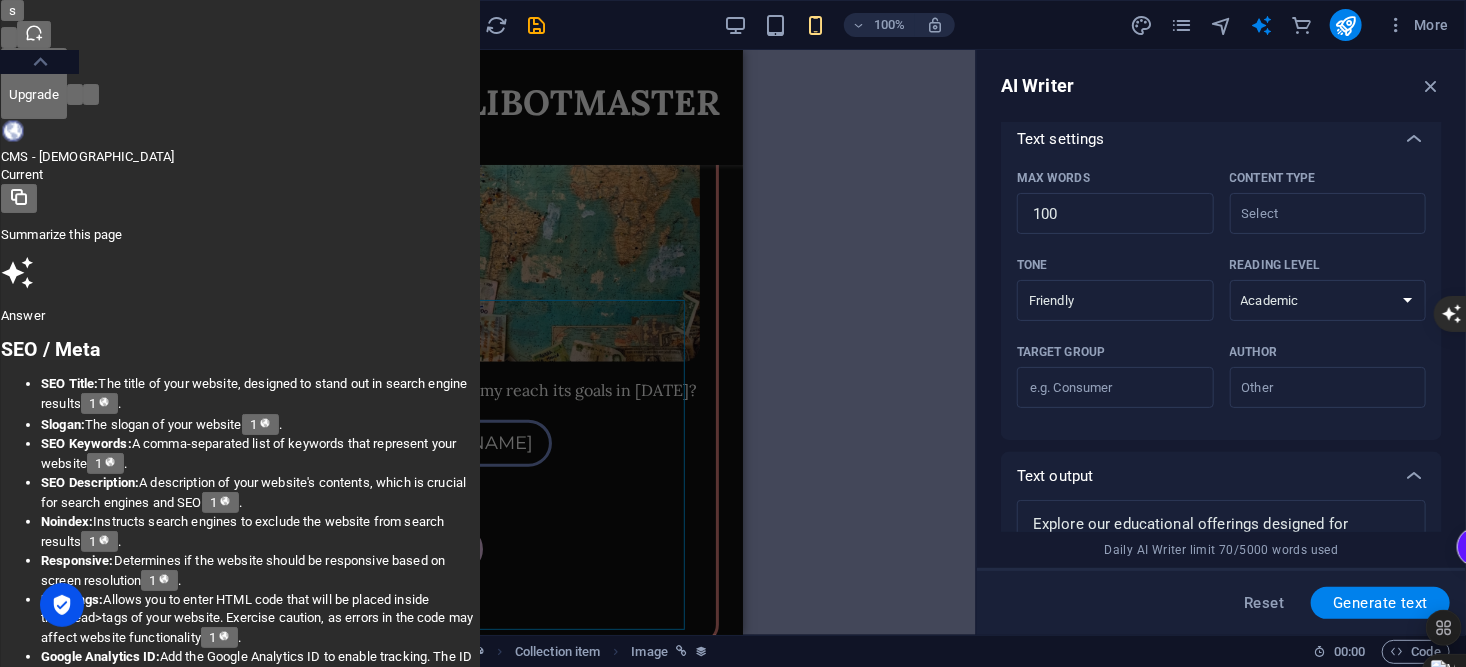 click on "None Academic Adult Teen Child" at bounding box center (1328, 300) 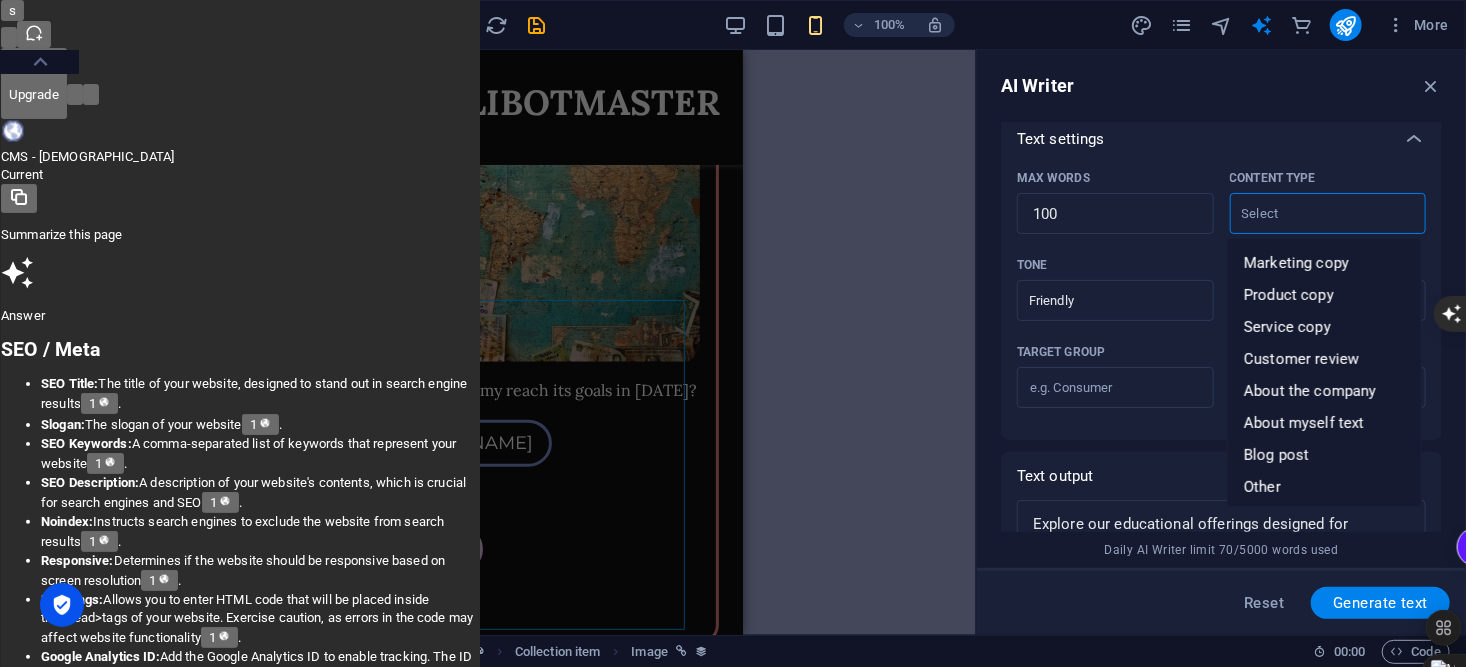 click on "Content type ​" at bounding box center (1312, 213) 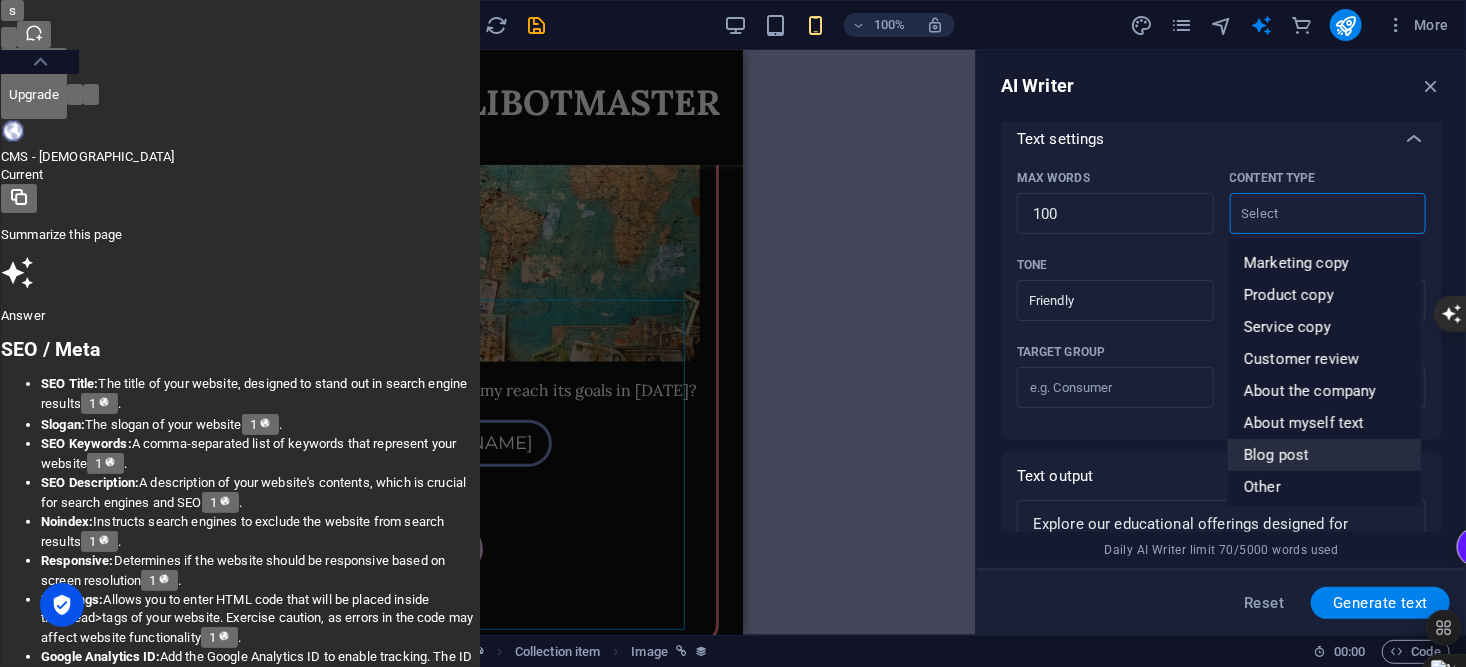 drag, startPoint x: 1306, startPoint y: 456, endPoint x: 1301, endPoint y: 433, distance: 23.537205 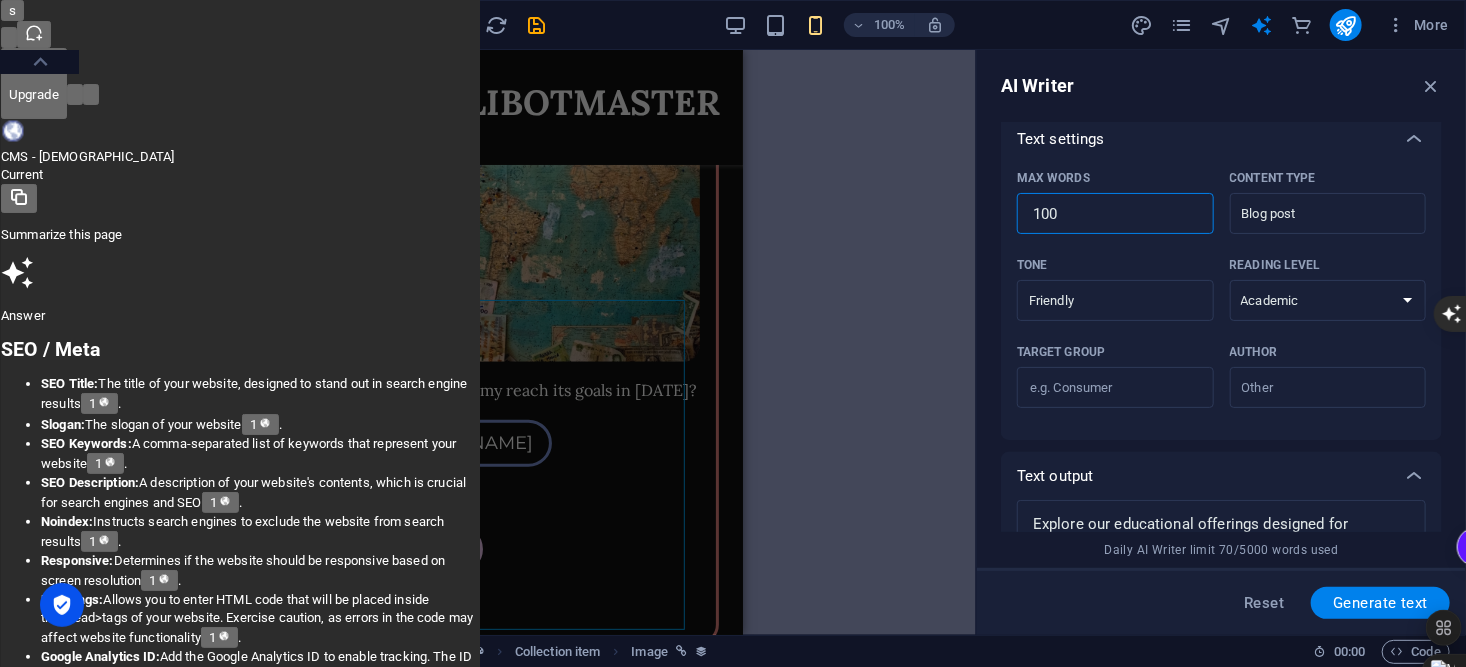 click on "100" at bounding box center [1115, 214] 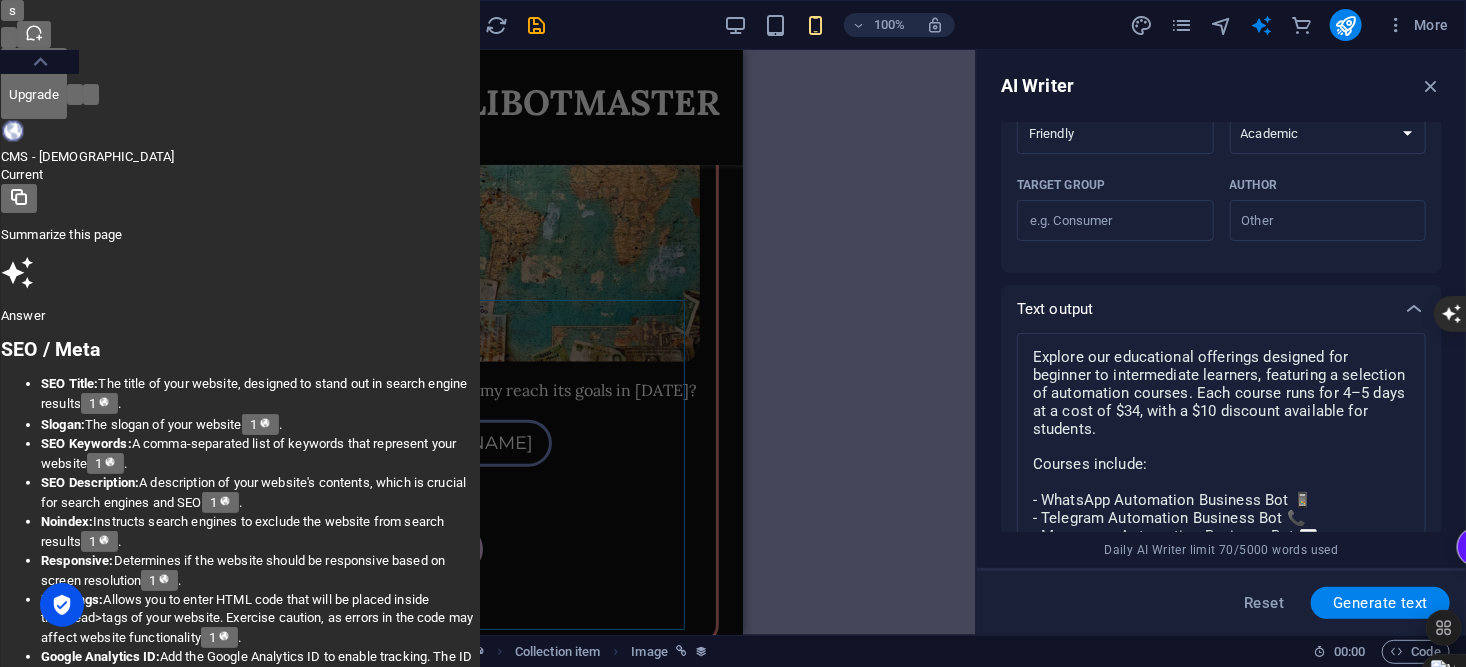 scroll, scrollTop: 823, scrollLeft: 0, axis: vertical 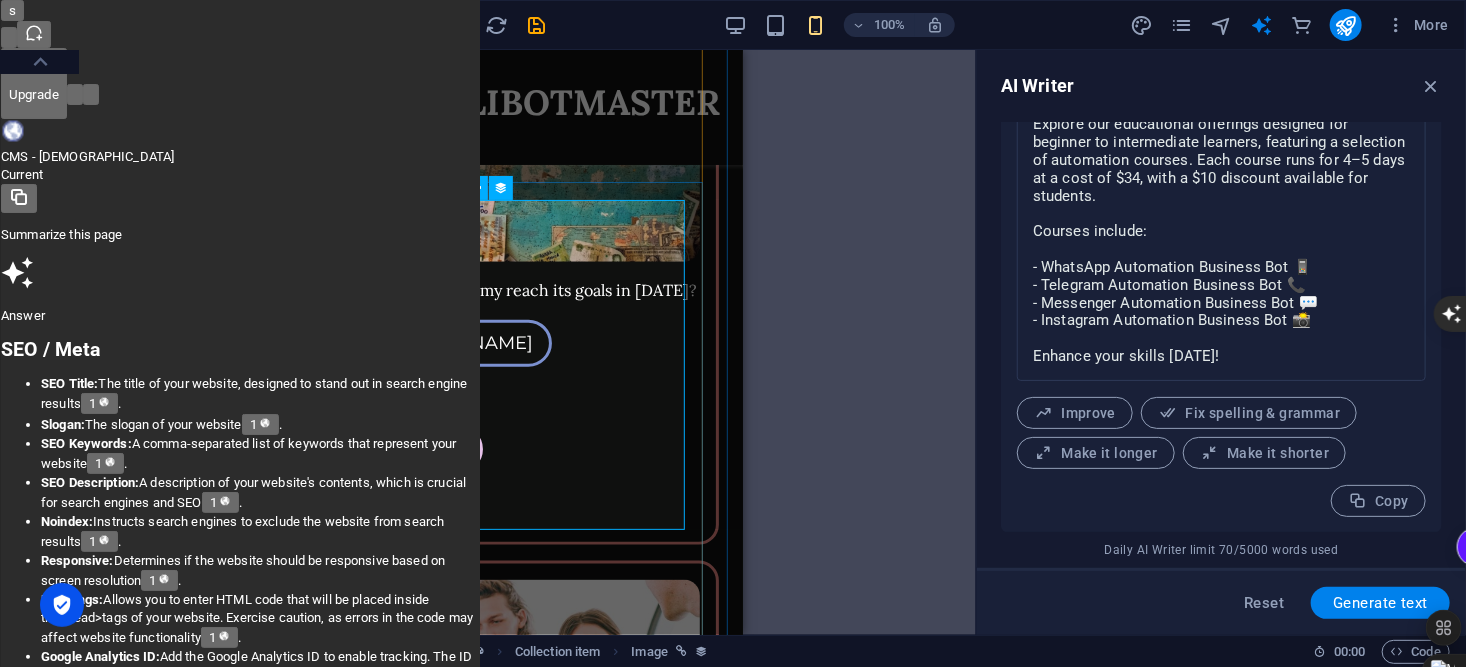 click at bounding box center (527, 1414) 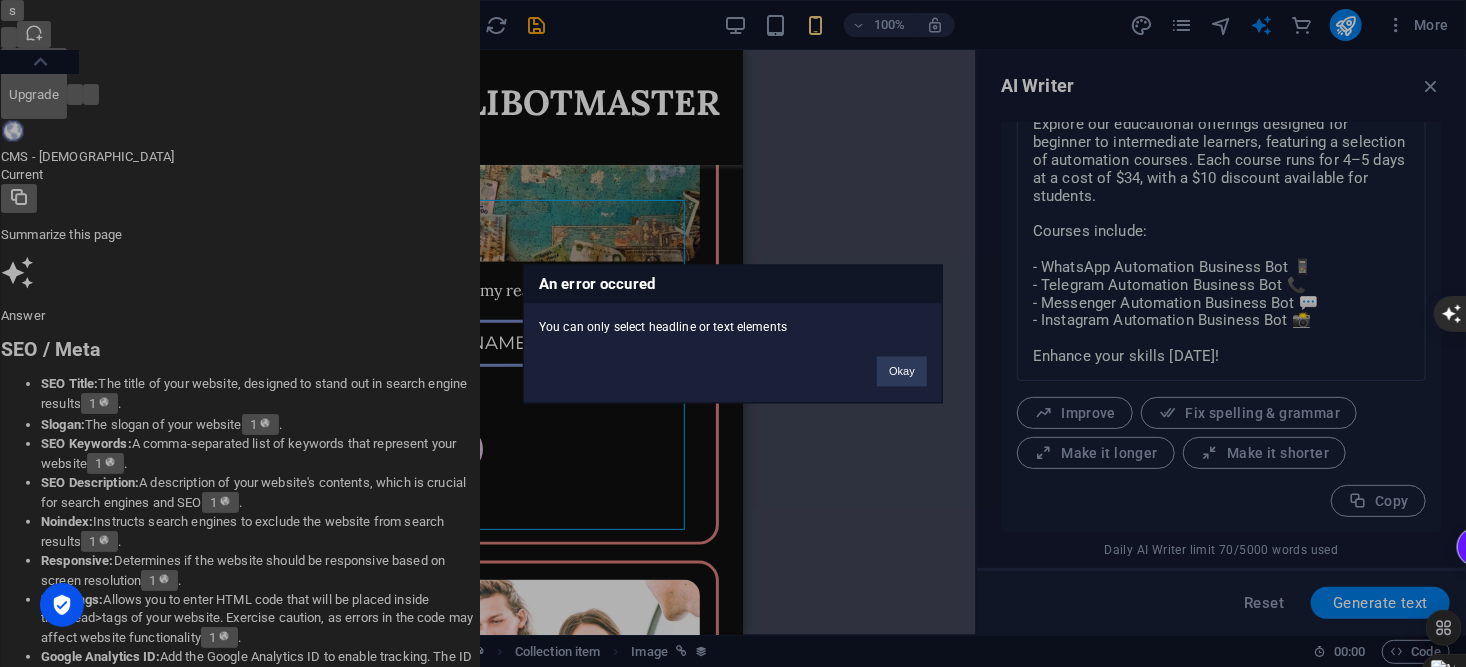 drag, startPoint x: 922, startPoint y: 368, endPoint x: 926, endPoint y: 357, distance: 11.7046995 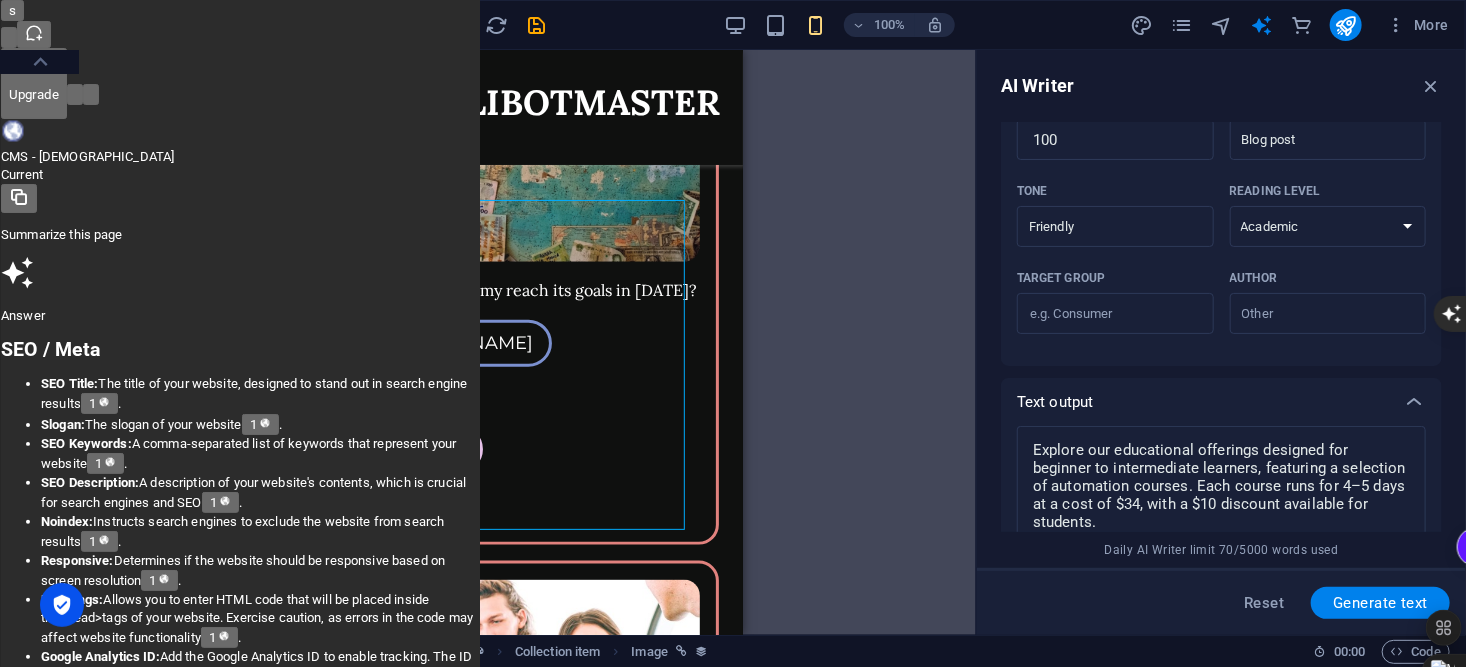scroll, scrollTop: 423, scrollLeft: 0, axis: vertical 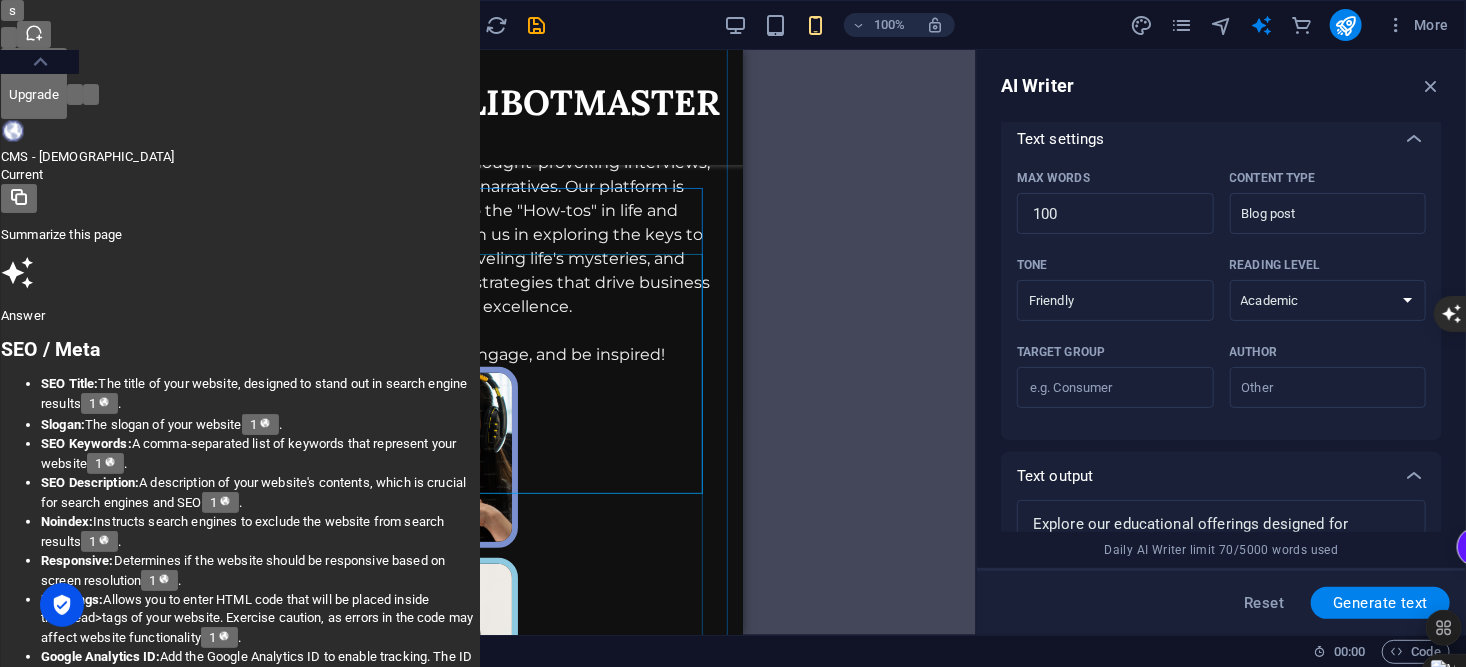 click on "Immerse yourself in a world of captivating conversations, thought-provoking interviews, and inspiring narratives. Our platform is dedicated to the "How-tos" in life and business. So, join us in exploring the keys to success, unraveling life's mysteries, and uncovering the strategies that drive business excellence. Discover, engage, and be inspired!" at bounding box center (527, -6) 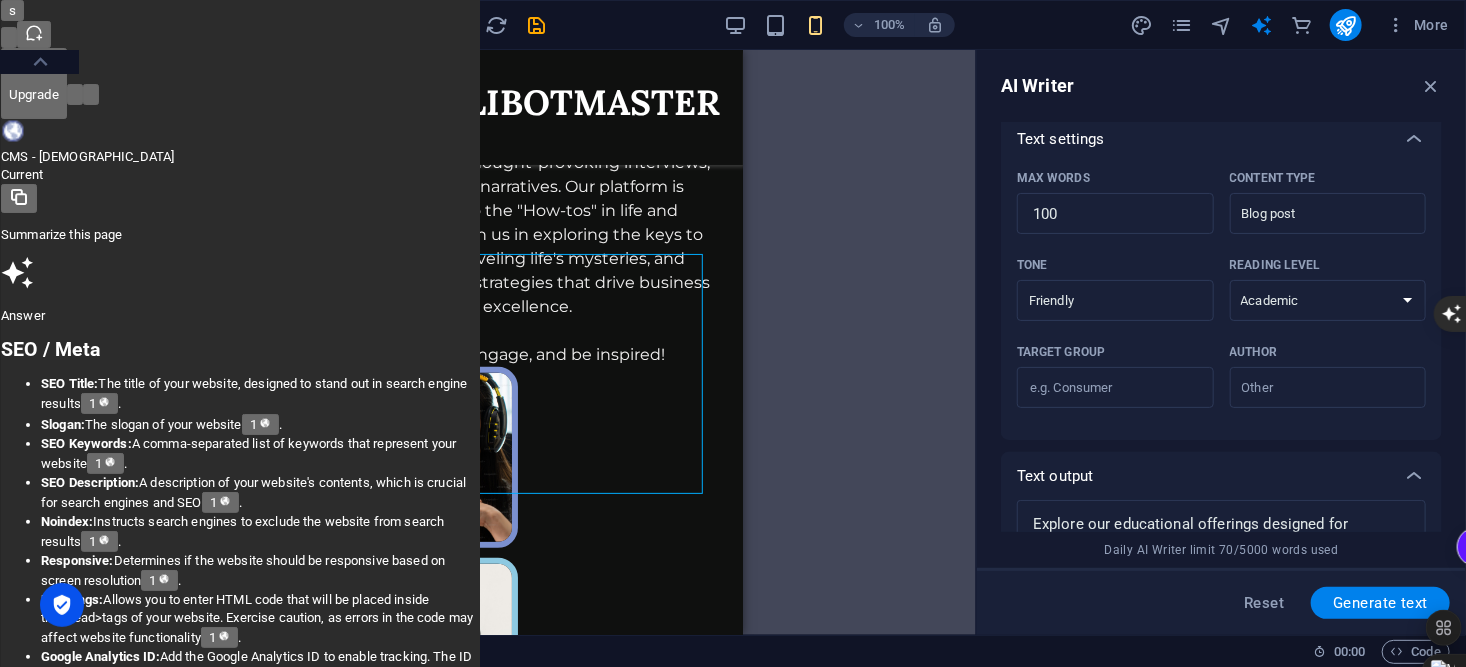 click on "Immerse yourself in a world of captivating conversations, thought-provoking interviews, and inspiring narratives. Our platform is dedicated to the "How-tos" in life and business. So, join us in exploring the keys to success, unraveling life's mysteries, and uncovering the strategies that drive business excellence. Discover, engage, and be inspired!" at bounding box center (527, -6) 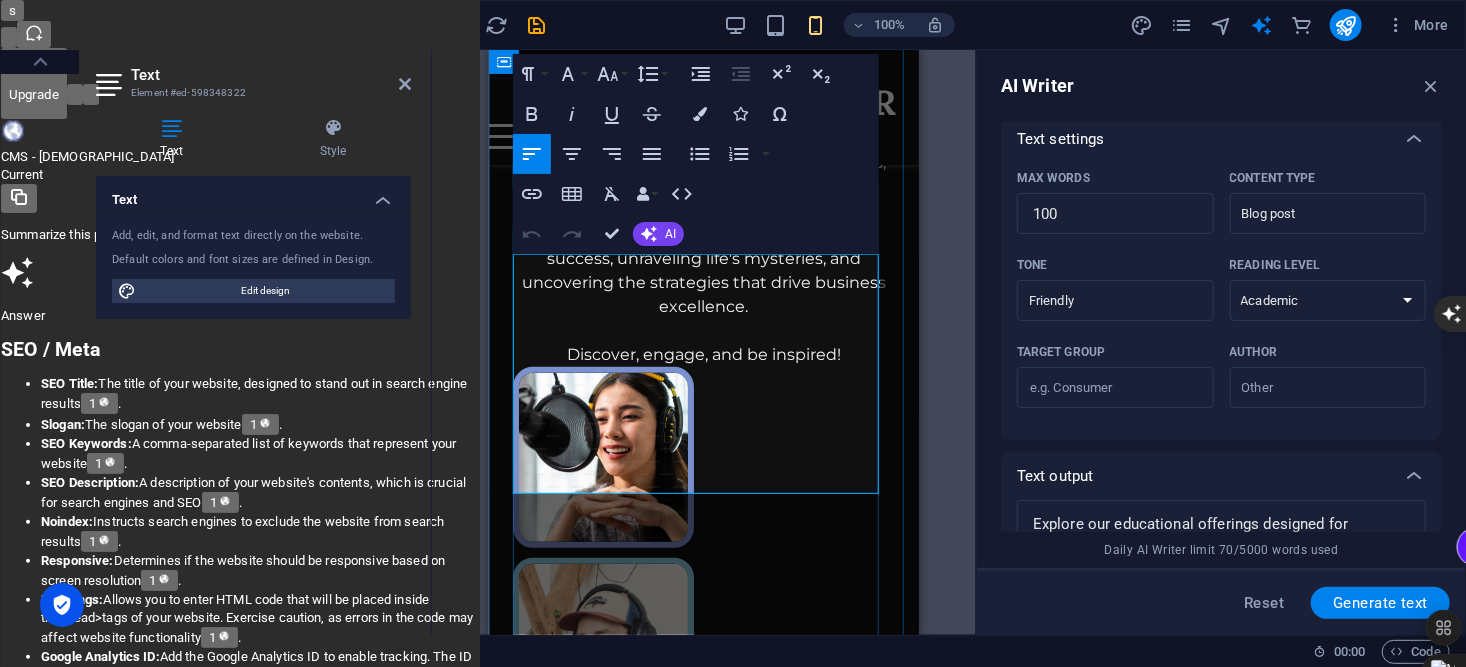click on "Immerse yourself in a world of captivating conversations, thought-provoking interviews, and inspiring narratives. Our platform is dedicated to the "How-tos" in life and business. So, join us in exploring the keys to success, unraveling life's mysteries, and uncovering the strategies that drive business excellence. Discover, engage, and be inspired!" at bounding box center (703, -6) 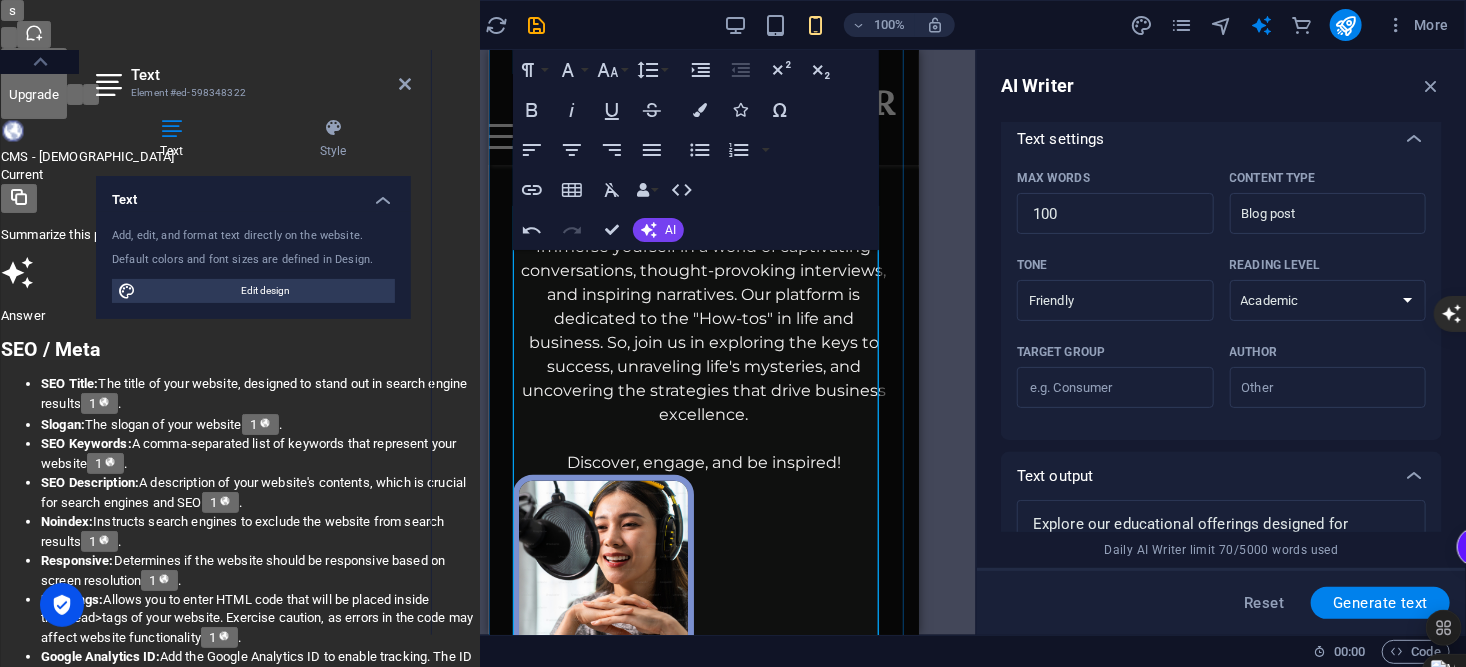 scroll, scrollTop: 223, scrollLeft: 0, axis: vertical 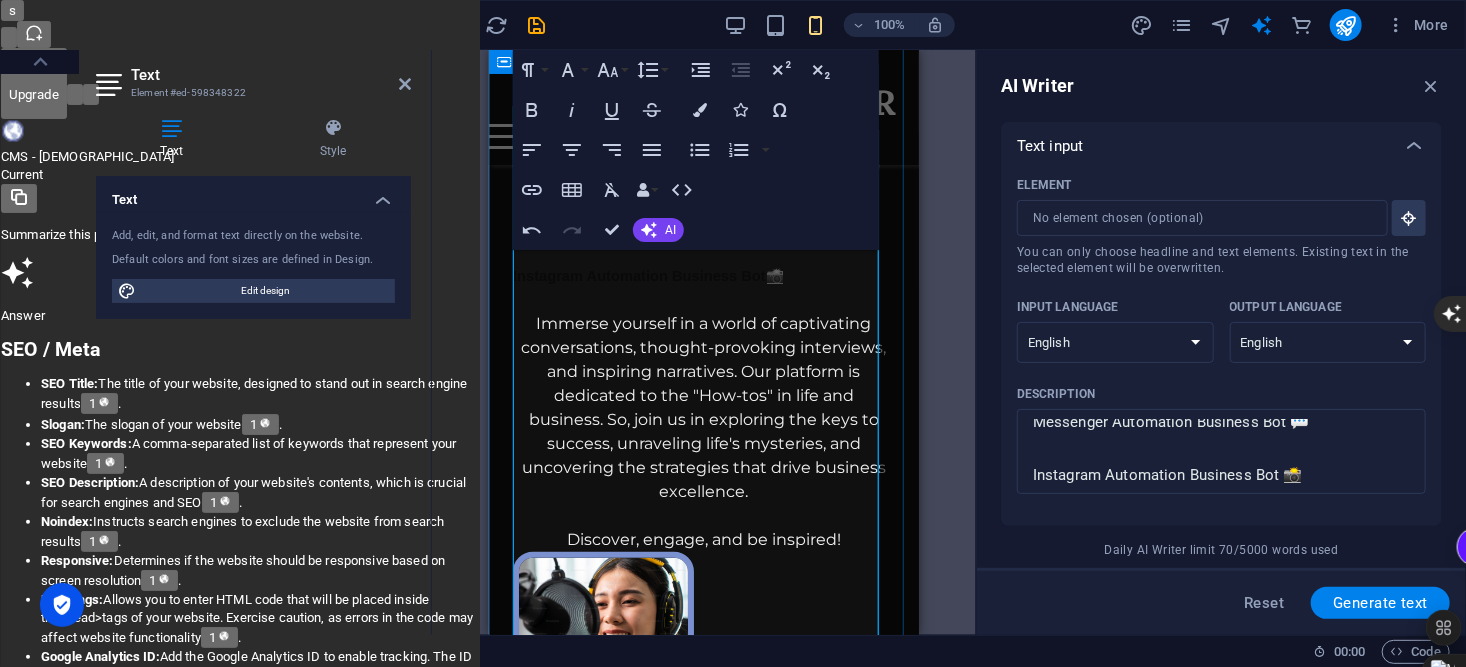 click on "Each course lasts  4–5 days  and targets beginner to intermediate learners." at bounding box center [703, 6] 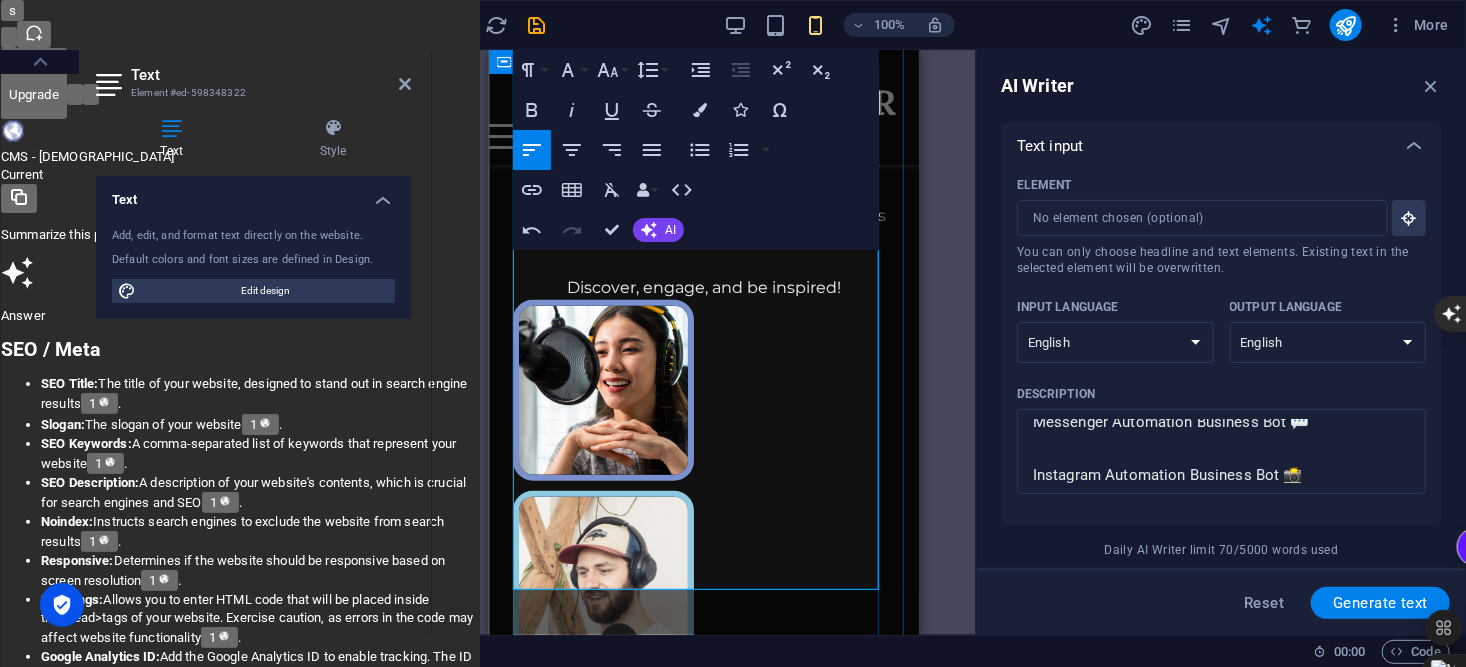 scroll, scrollTop: 823, scrollLeft: 0, axis: vertical 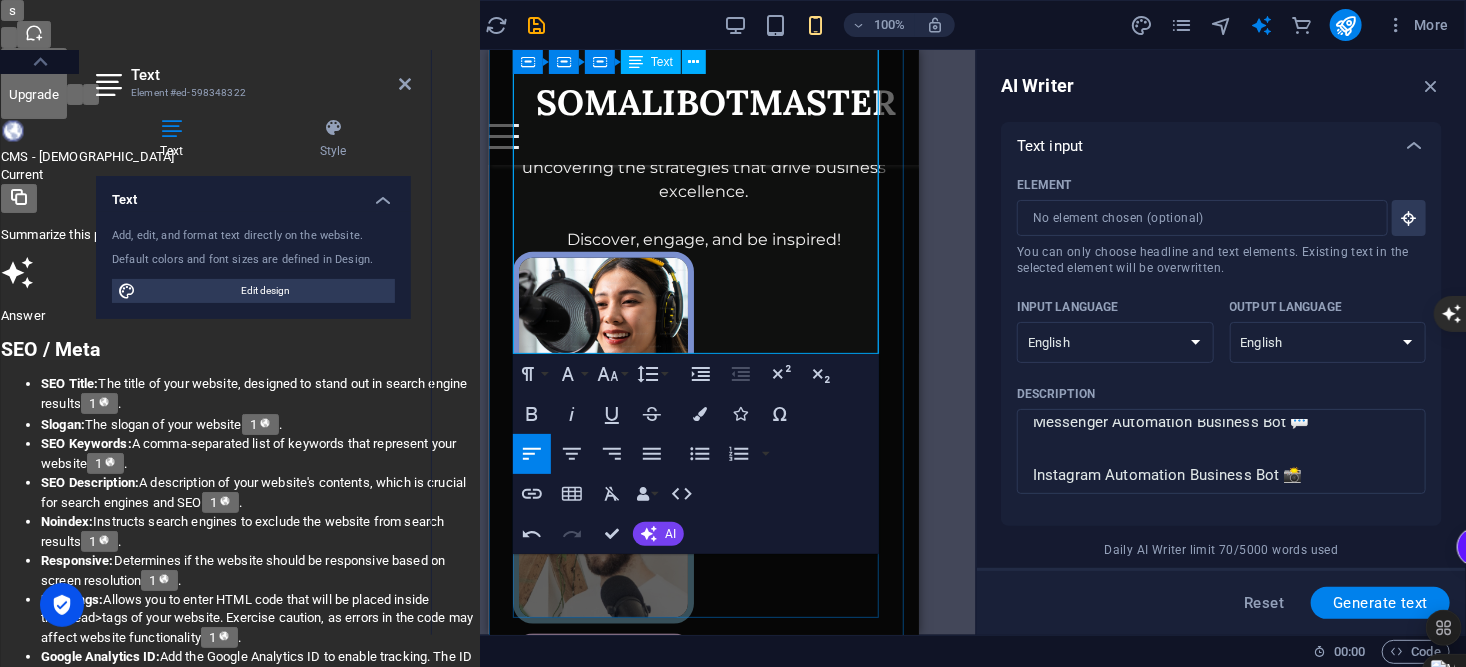 click on "Messenger Automation Business Bot  💬" at bounding box center [727, -73] 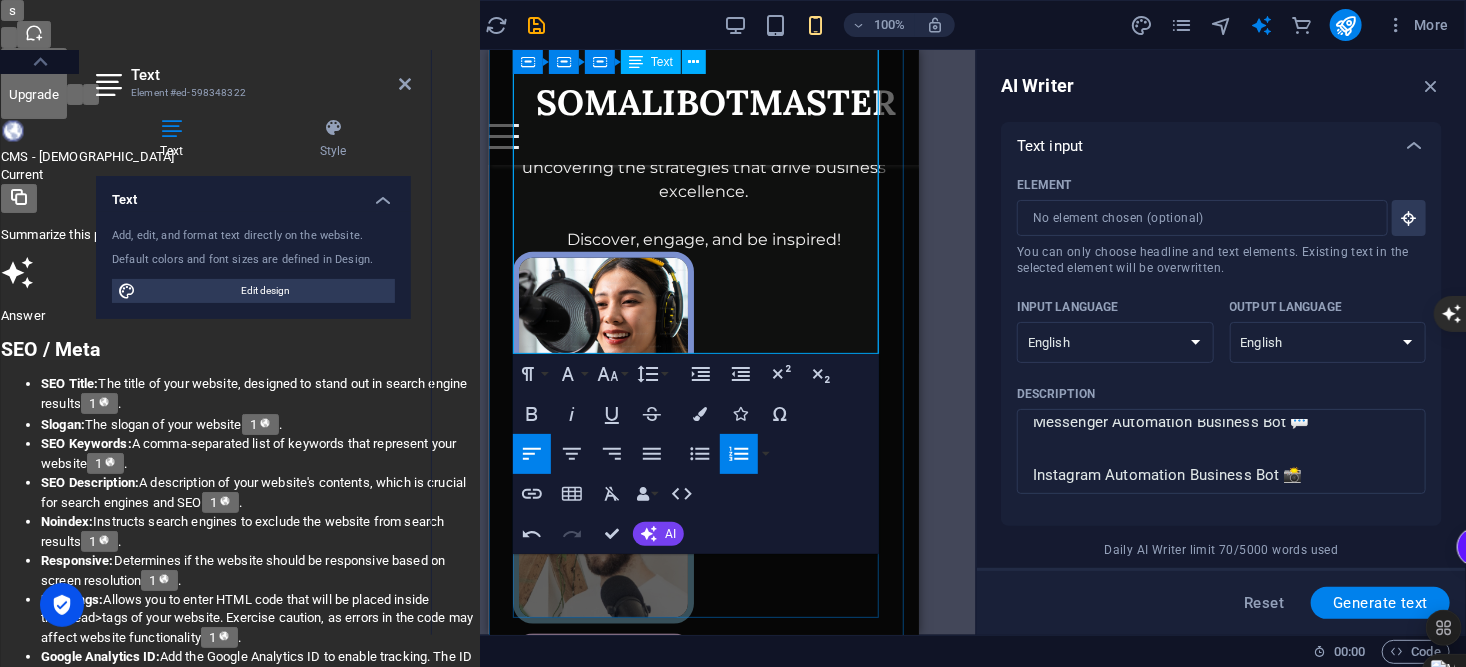 click on "Messenger Automation Business Bot  💬" at bounding box center [727, -73] 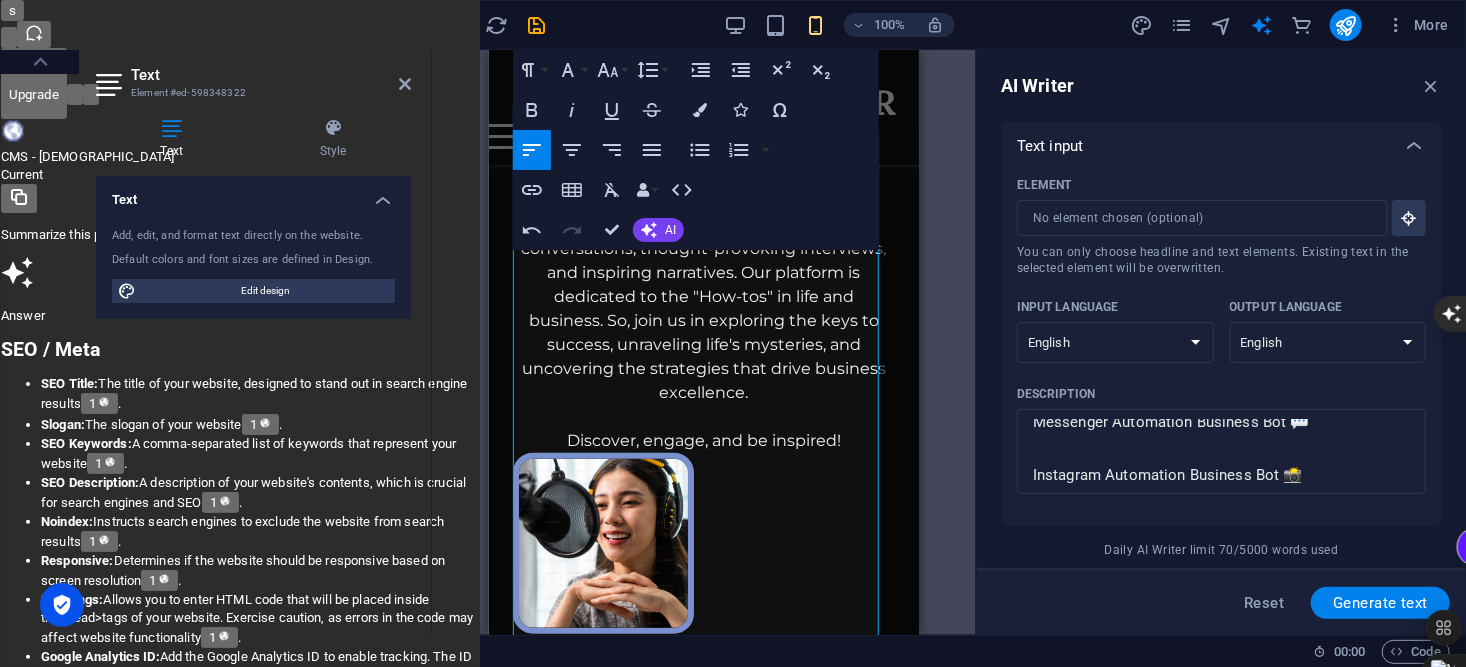 scroll, scrollTop: 523, scrollLeft: 0, axis: vertical 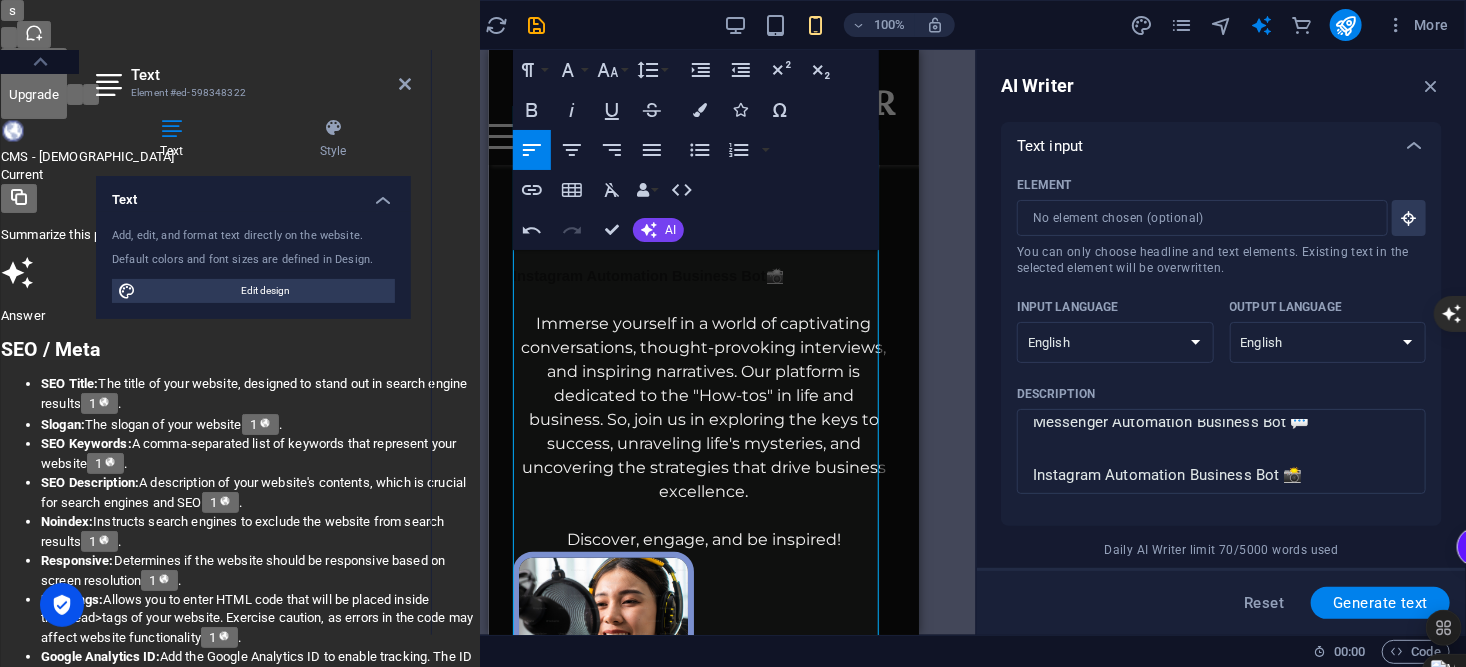 click on "AI" at bounding box center [658, 230] 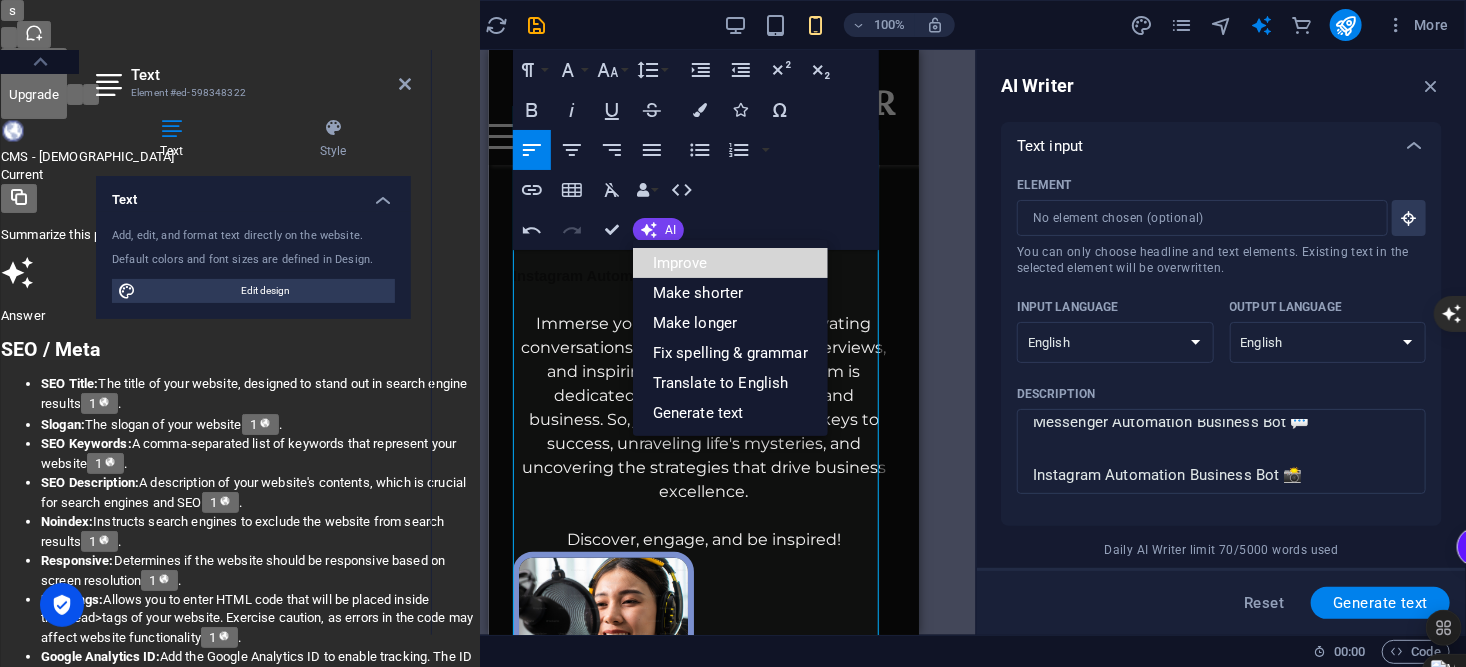 click on "Improve" at bounding box center [730, 263] 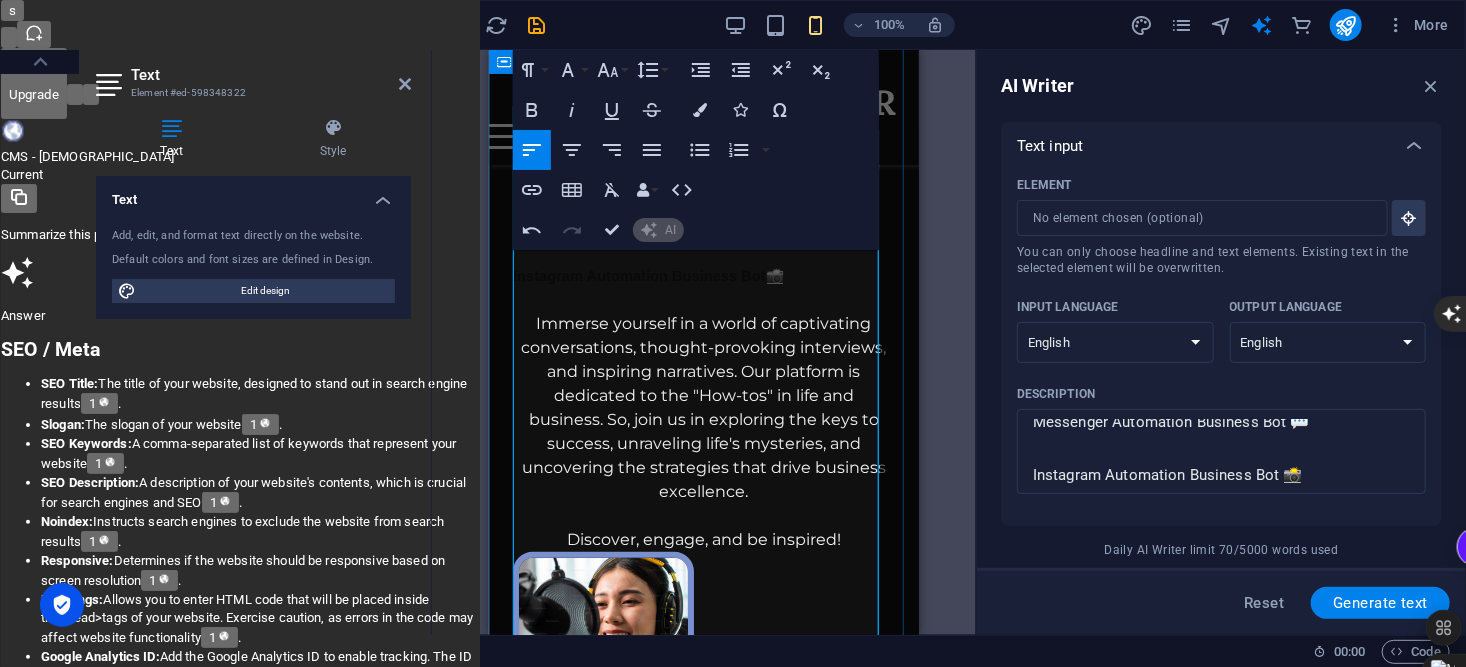 type 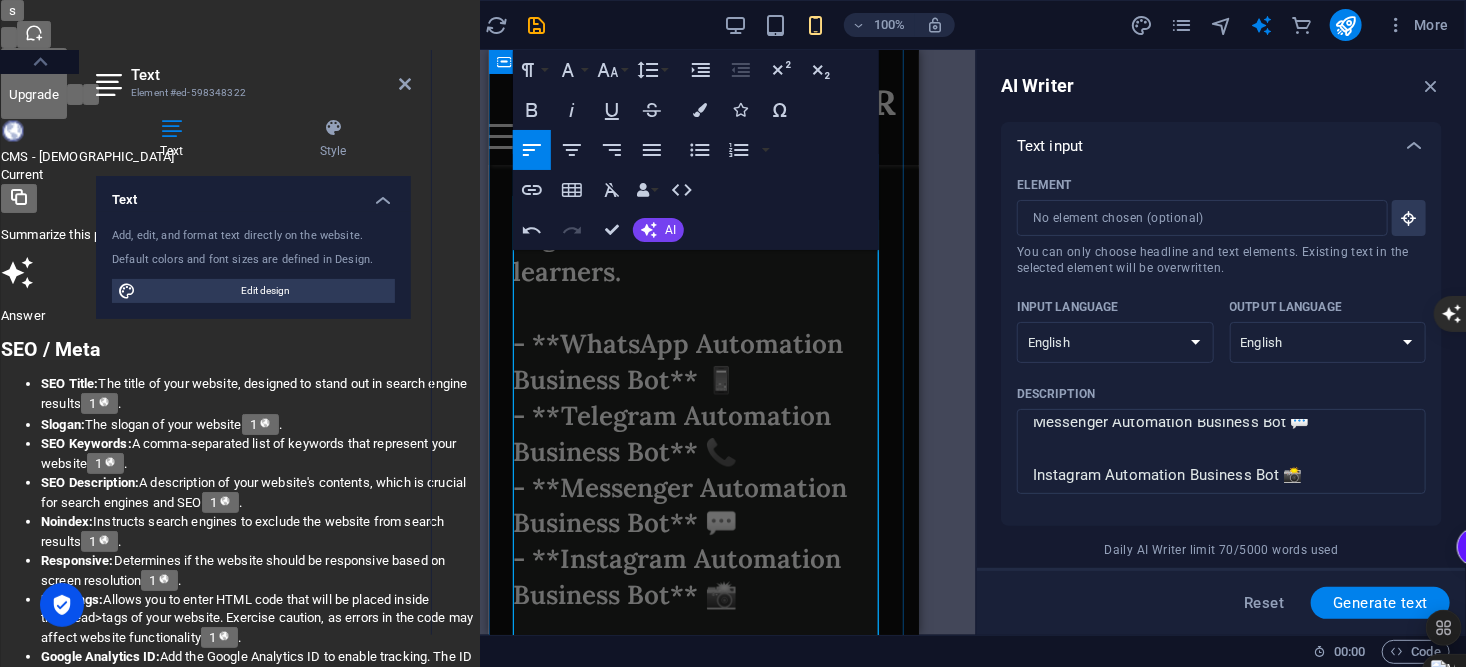 scroll, scrollTop: 123, scrollLeft: 0, axis: vertical 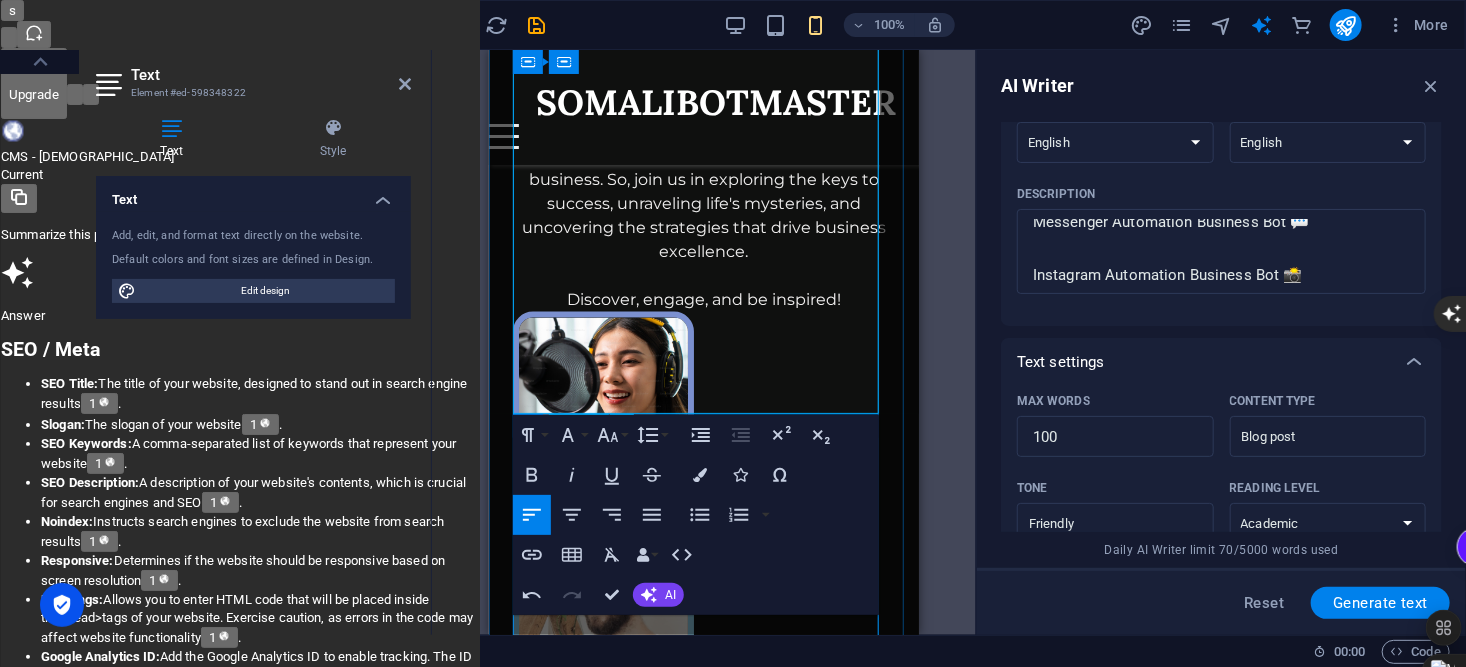 drag, startPoint x: 520, startPoint y: 480, endPoint x: 809, endPoint y: 472, distance: 289.11072 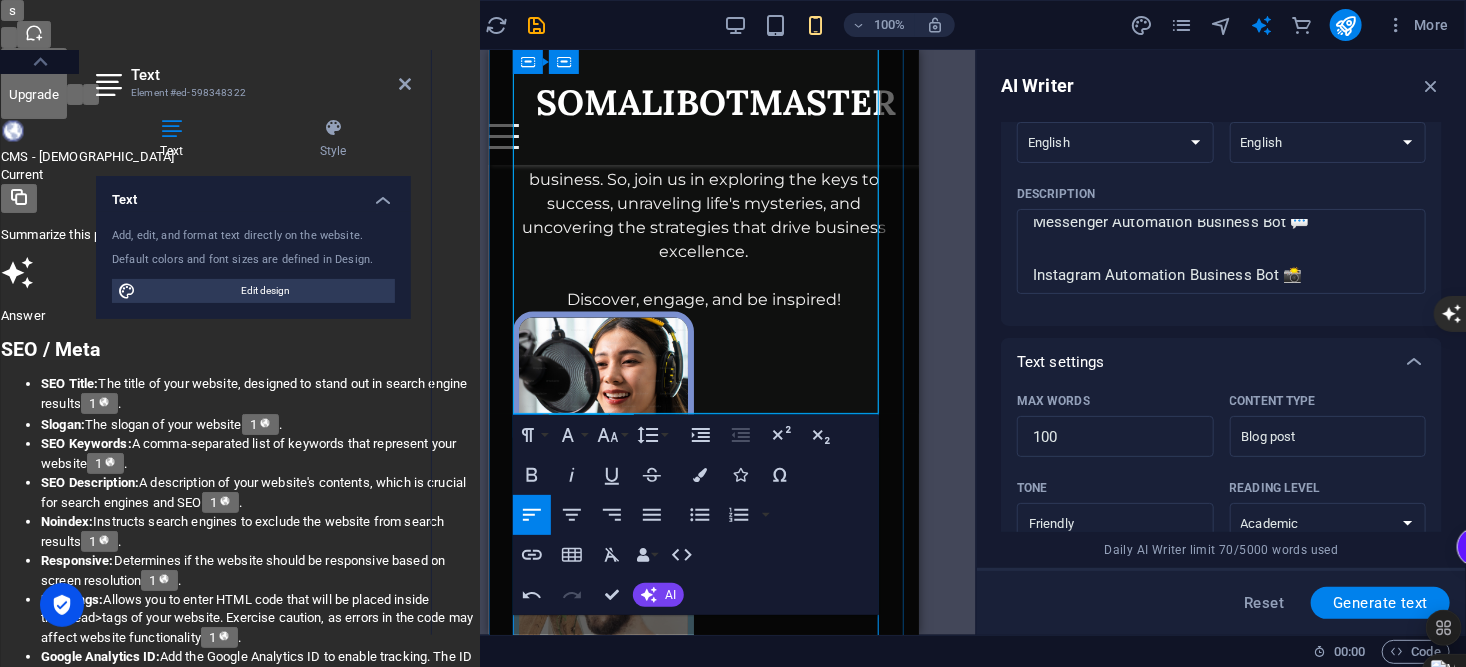 click on "The How-To Podcast 📚 Courses Offered If you're inquiring about courses or fees, here's a detailed overview: 🔹 **Paid Courses** – **$34** (Student Discount: **$10**) Each course spans **4–5 days** and is designed for beginner to intermediate learners. - **WhatsApp Automation Business Bot** 📱 - **Telegram Automation Business Bot** 📞 - **Messenger Automation Business Bot** 💬 - **Instagram Automation Business Bot** 📸 Immerse yourself in a world of captivating conversations, thought-provoking interviews, and inspiring narratives. Our platform is dedicated to the "How-tos" in life and business. So, join us in exploring the keys to success, unraveling life's mysteries, and uncovering the strategies that drive business excellence. Discover, engage, and be inspired!" at bounding box center [703, -281] 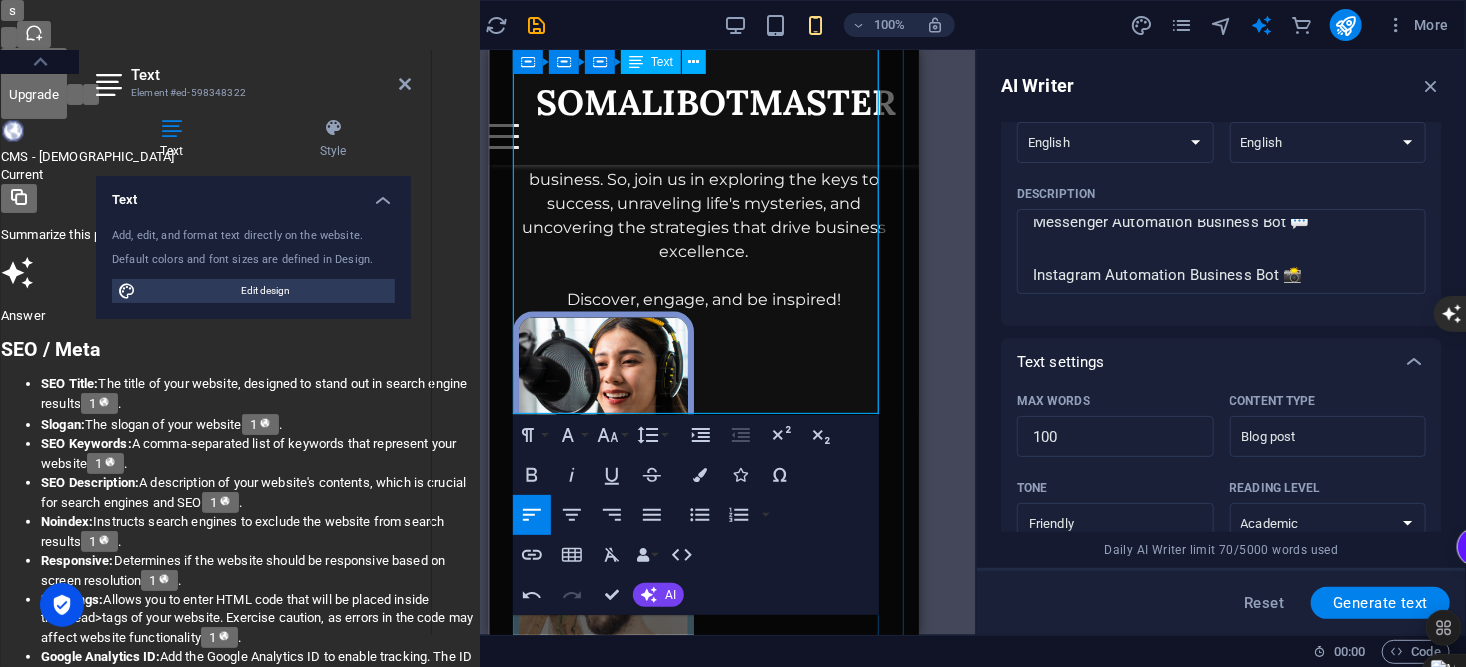 click on "📚 Courses Offered If you're inquiring about courses or fees, here's a detailed overview: 🔹 **Paid Courses** – **$34** (Student Discount: **$10**) Each course spans **4–5 days** and is designed for beginner to intermediate learners. - **WhatsApp Automation Business Bot** 📱 - **Telegram Automation Business Bot** 📞 - **Messenger Automation Business Bot** 💬 - **Instagram Automation Business Bot** 📸" at bounding box center (703, -371) 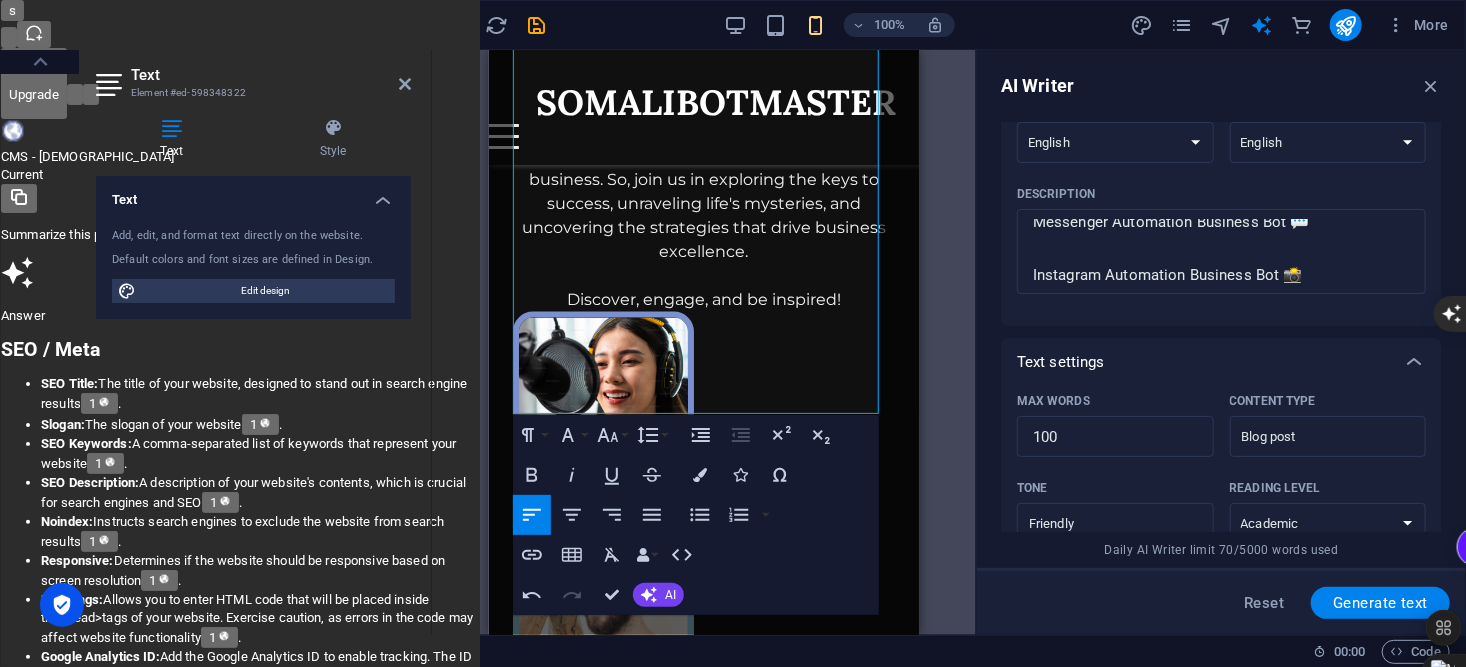 click at bounding box center (1345, 25) 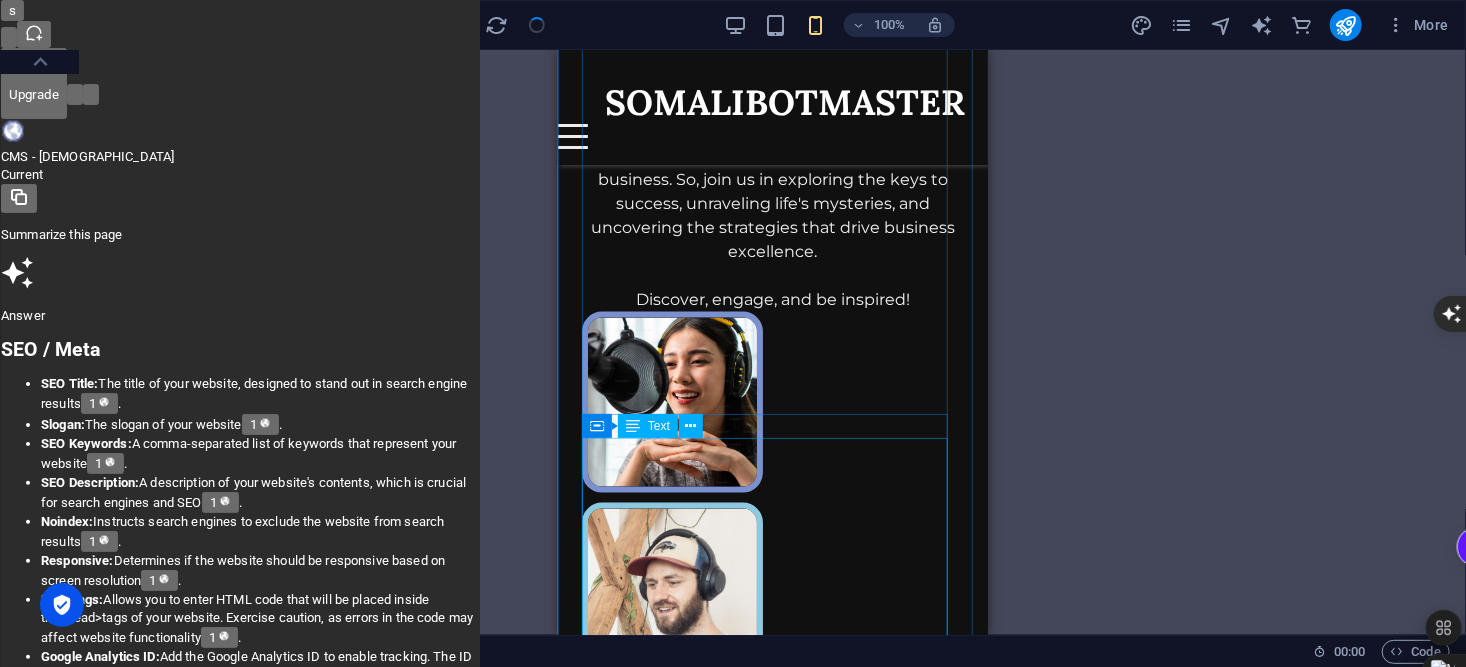 click on "Immerse yourself in a world of captivating conversations, thought-provoking interviews, and inspiring narratives. Our platform is dedicated to the "How-tos" in life and business. So, join us in exploring the keys to success, unraveling life's mysteries, and uncovering the strategies that drive business excellence. Discover, engage, and be inspired!" at bounding box center [772, 191] 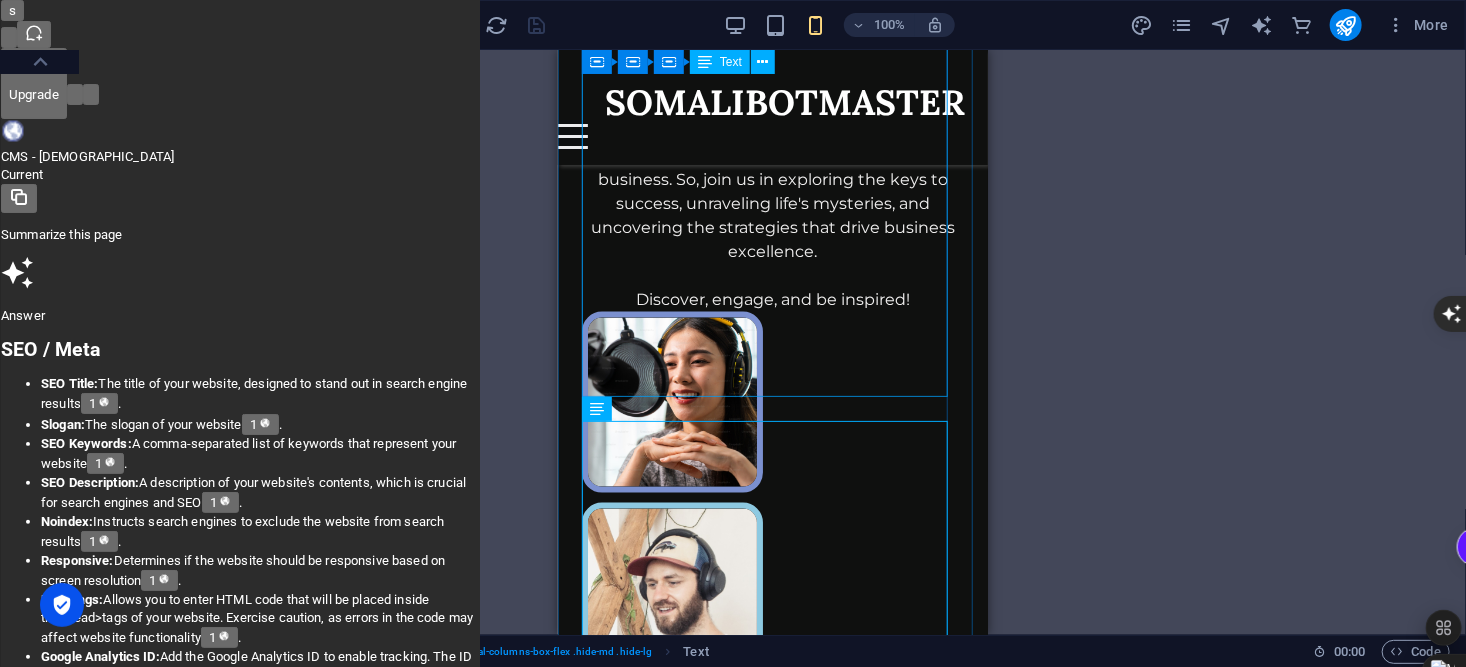 scroll, scrollTop: 1293, scrollLeft: 0, axis: vertical 